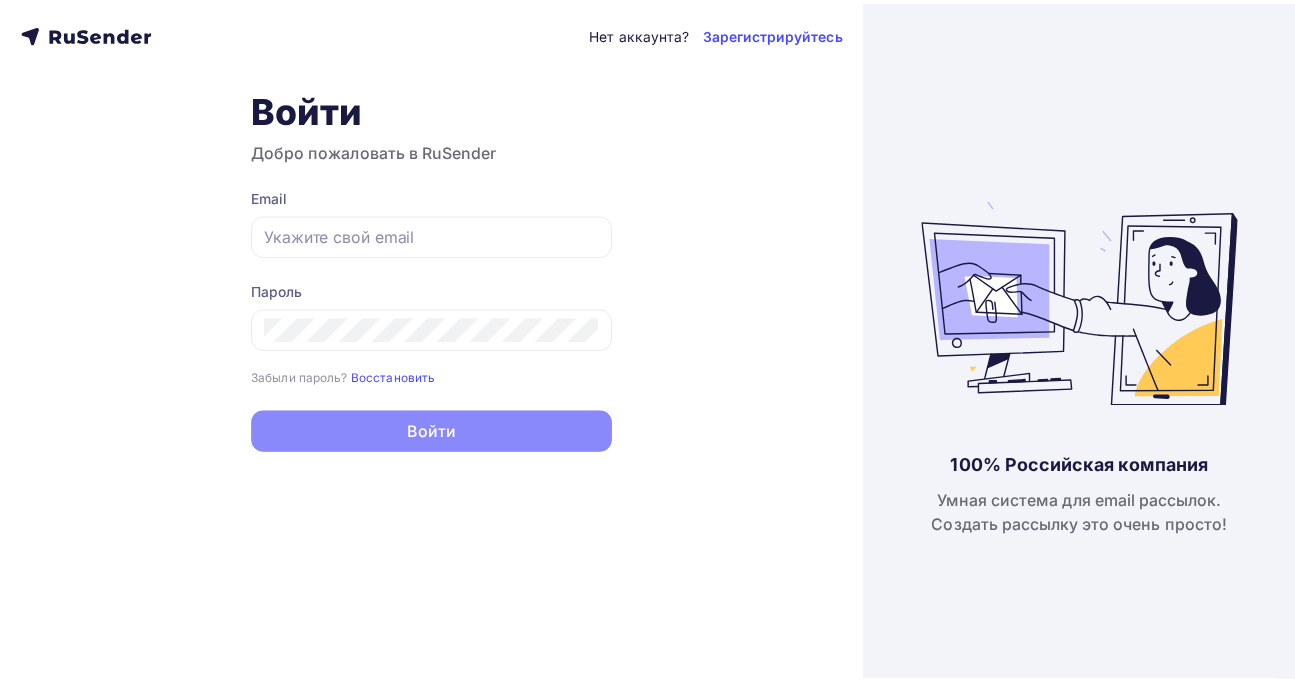 scroll, scrollTop: 0, scrollLeft: 0, axis: both 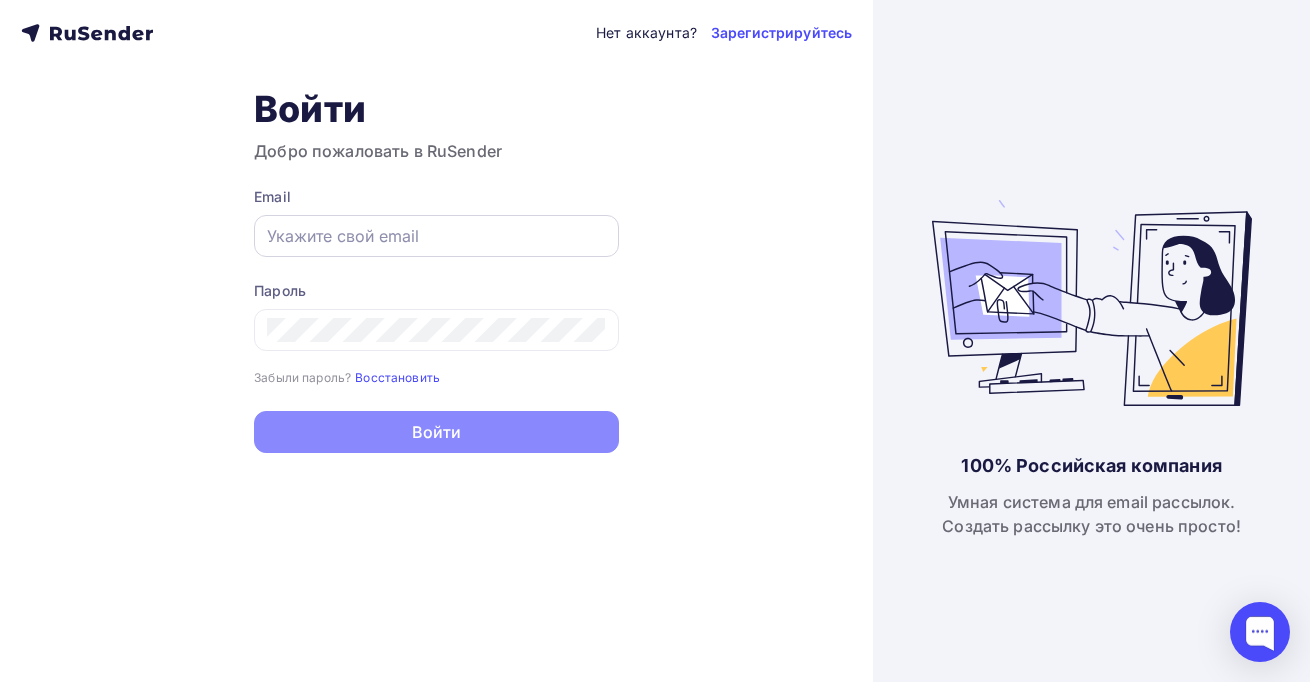 click at bounding box center (436, 236) 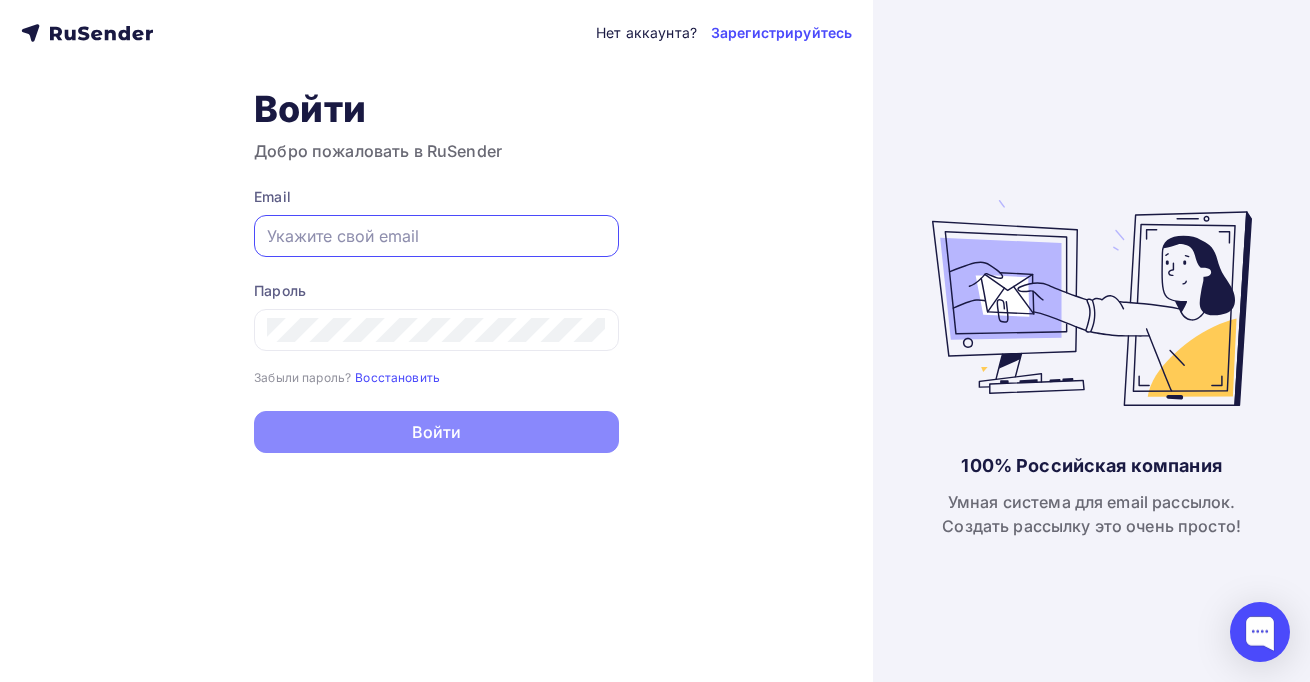 click at bounding box center (436, 236) 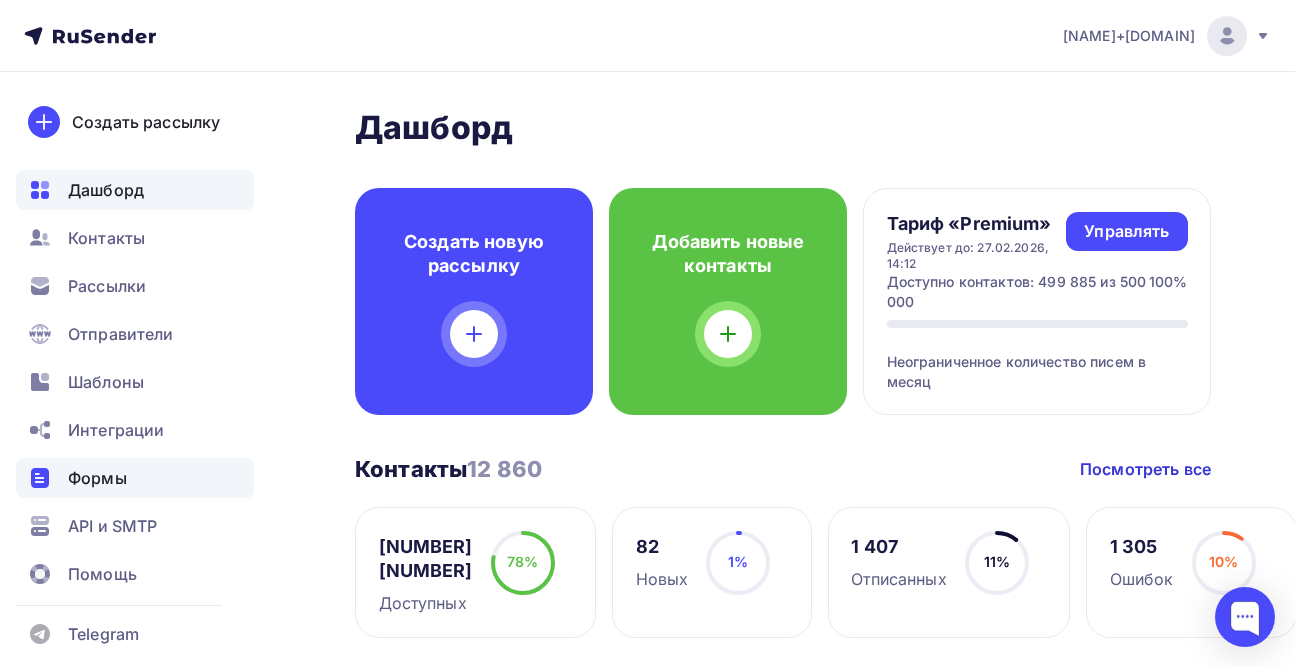 click on "Формы" at bounding box center (97, 478) 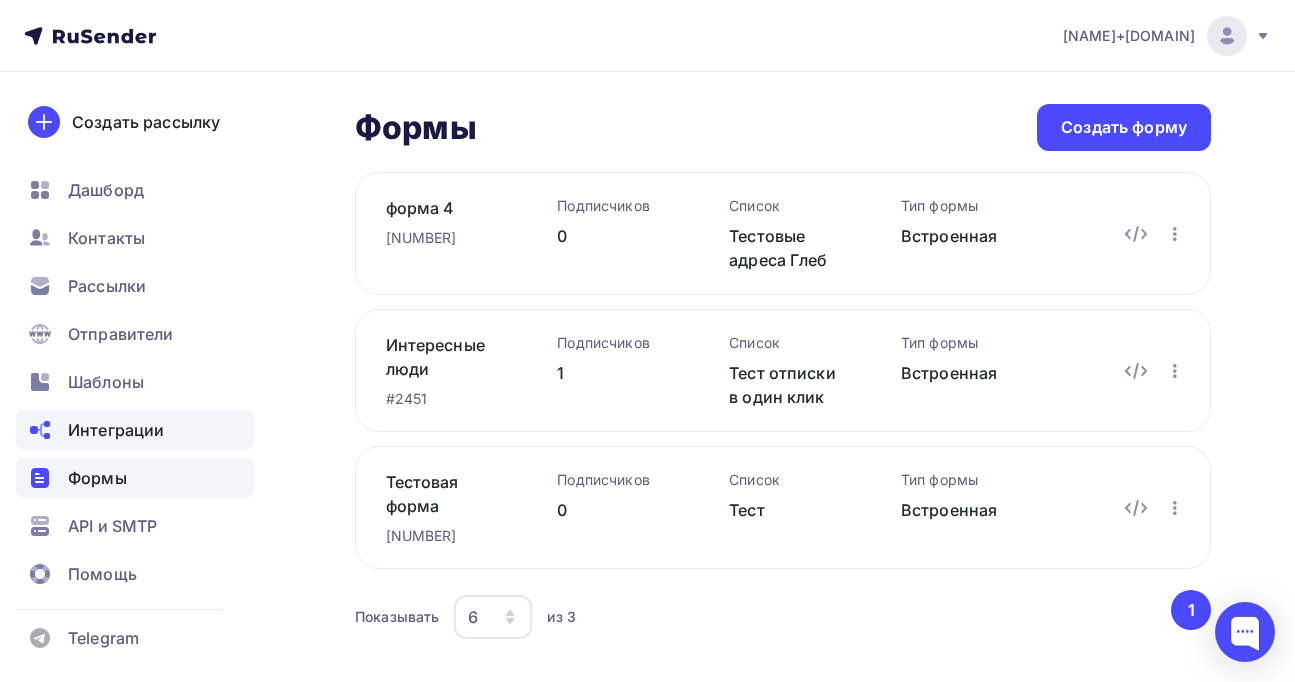 click on "Интеграции" at bounding box center (116, 430) 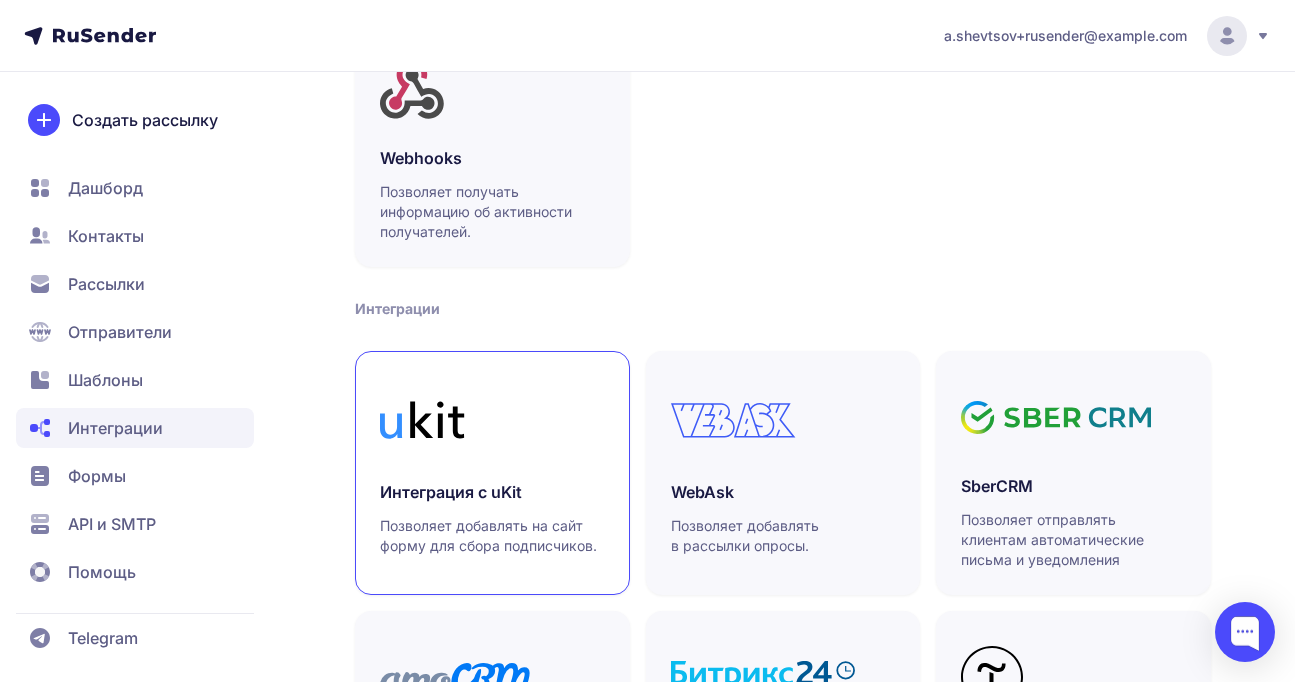 scroll, scrollTop: 342, scrollLeft: 0, axis: vertical 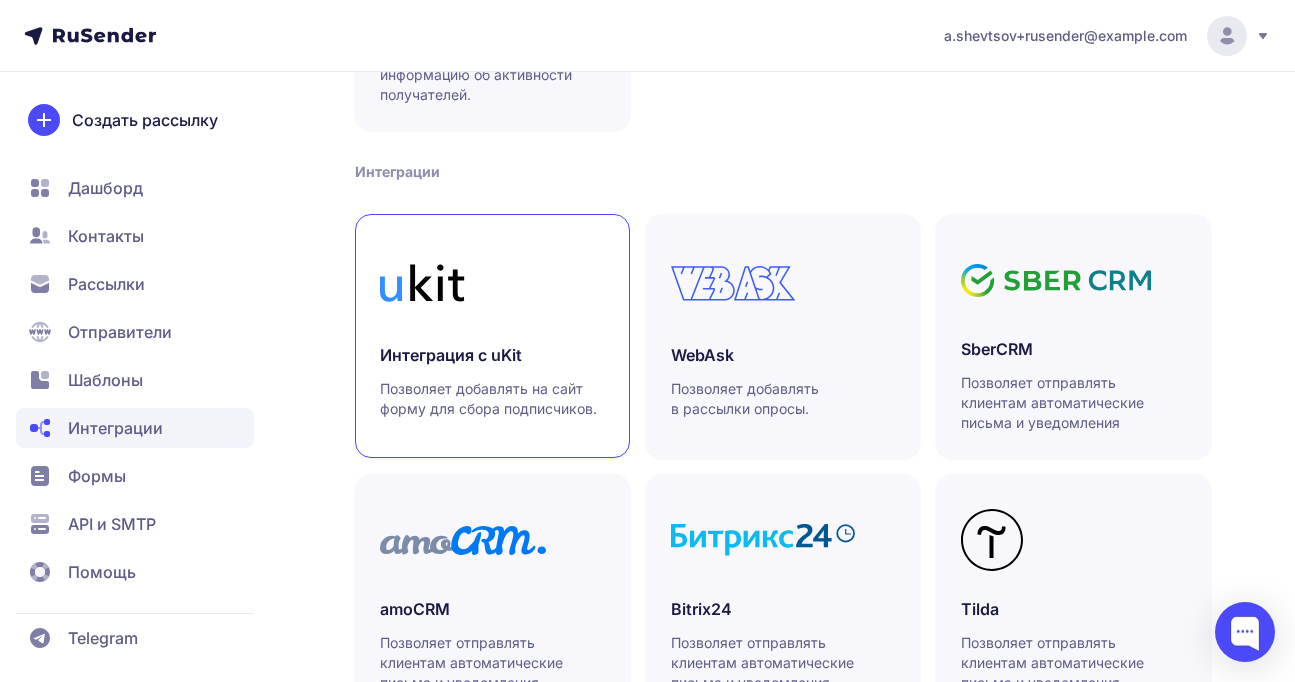 click at bounding box center [492, 283] 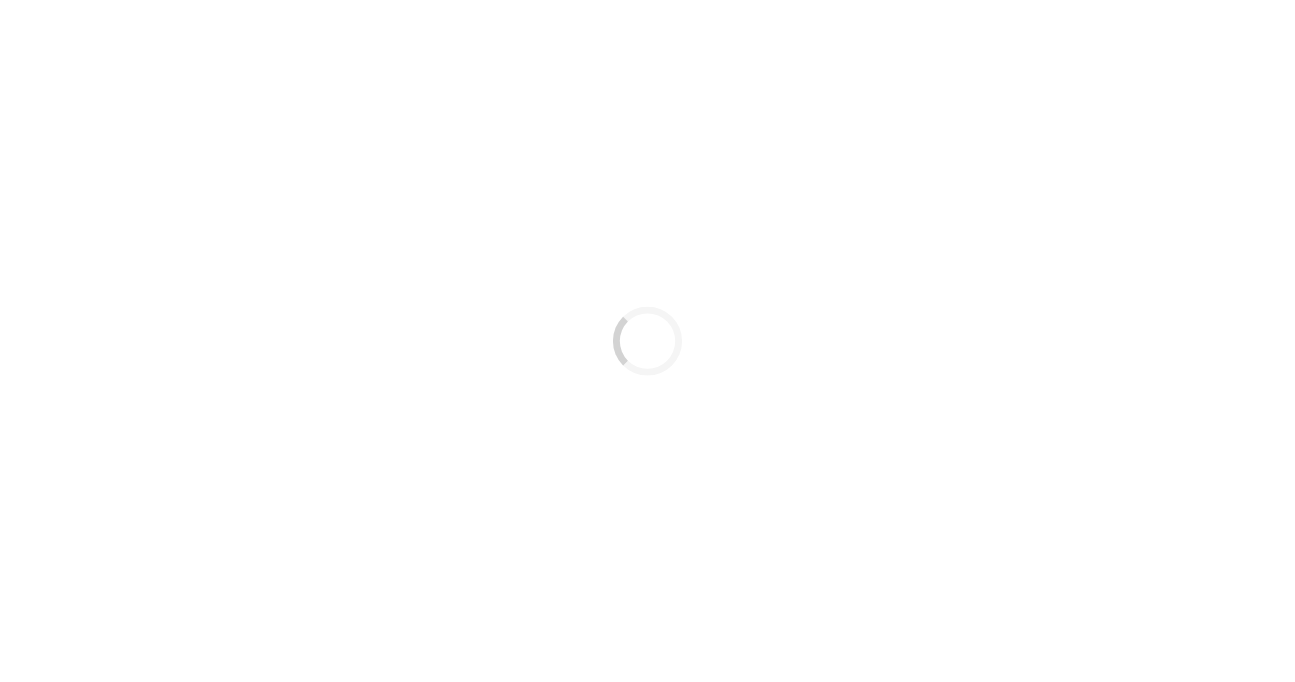 scroll, scrollTop: 0, scrollLeft: 0, axis: both 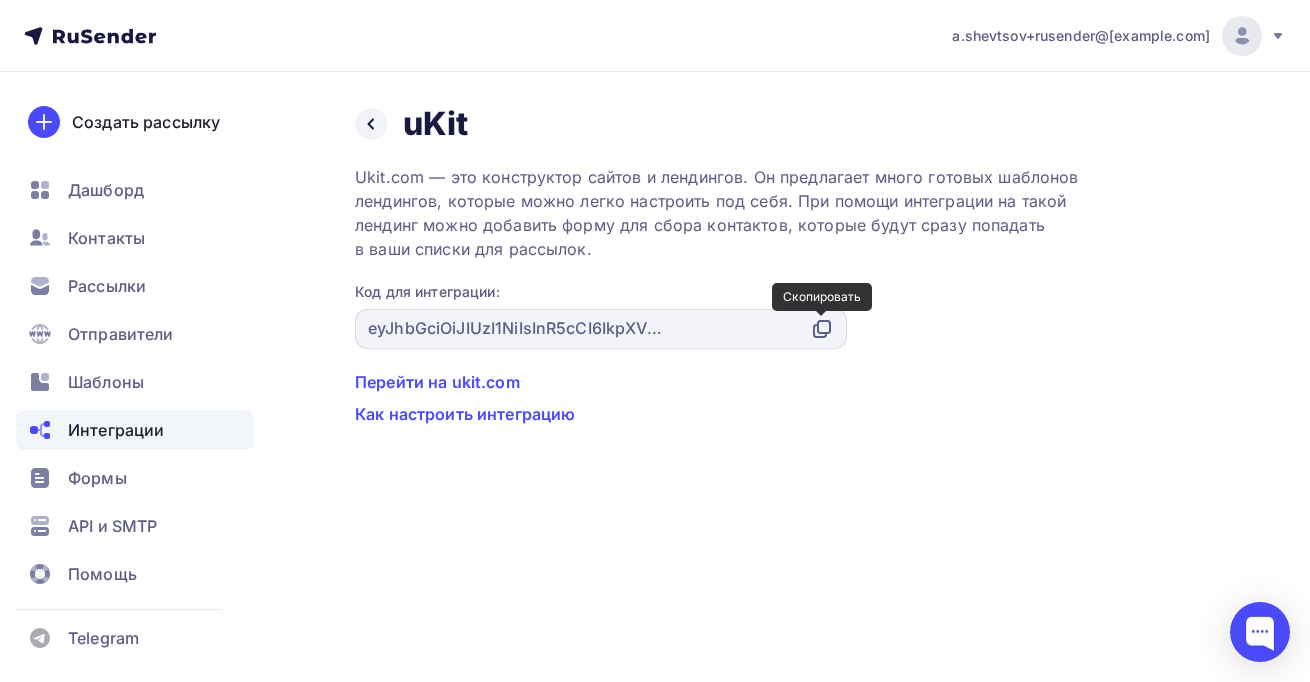 click 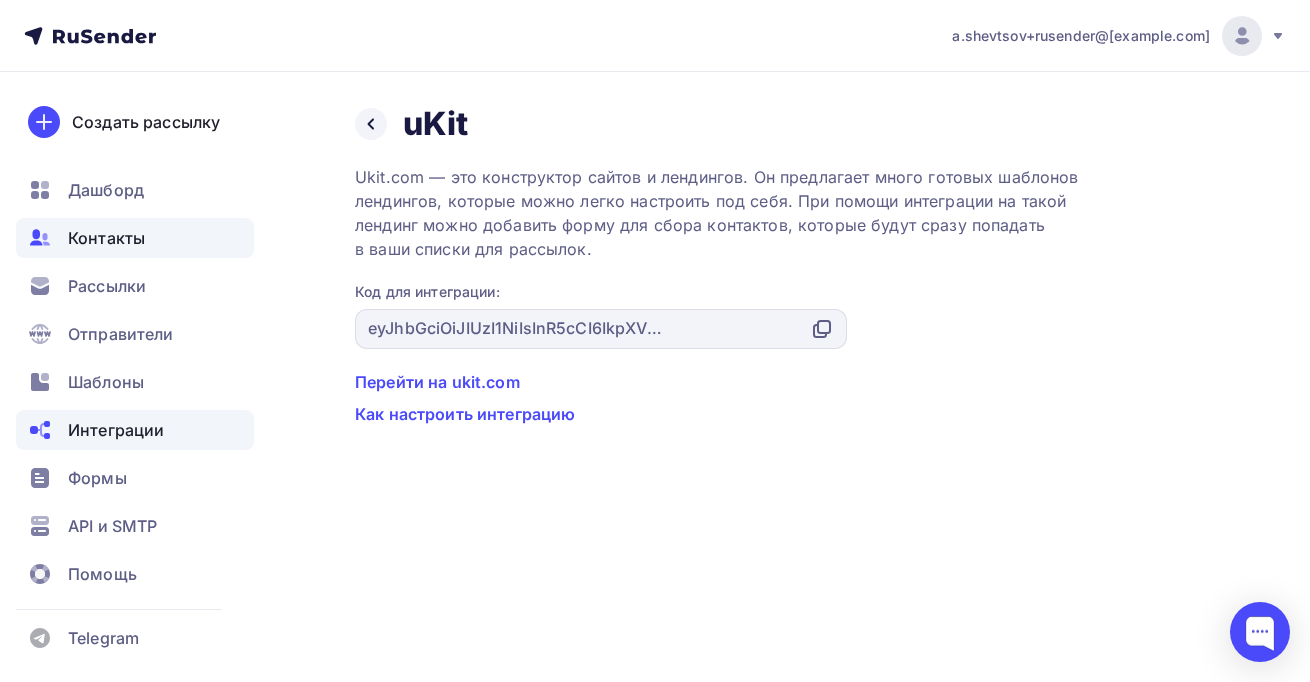 click on "Контакты" at bounding box center (106, 238) 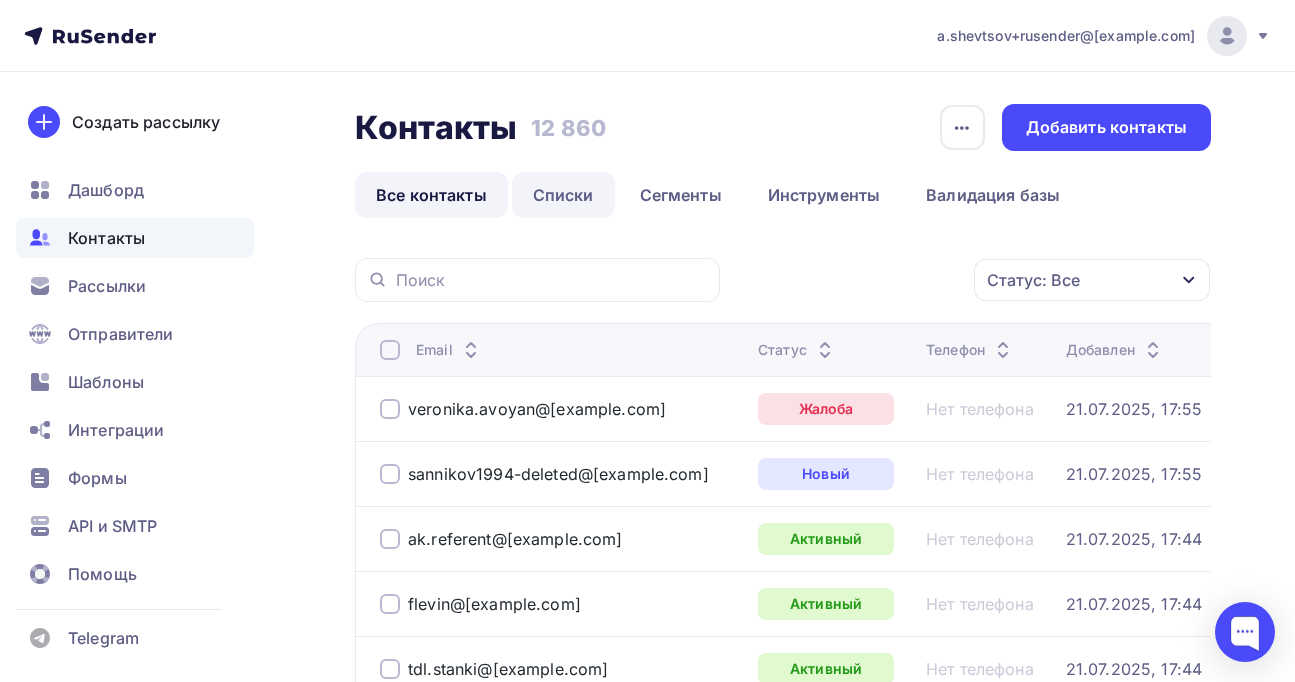 click on "Списки" at bounding box center (563, 195) 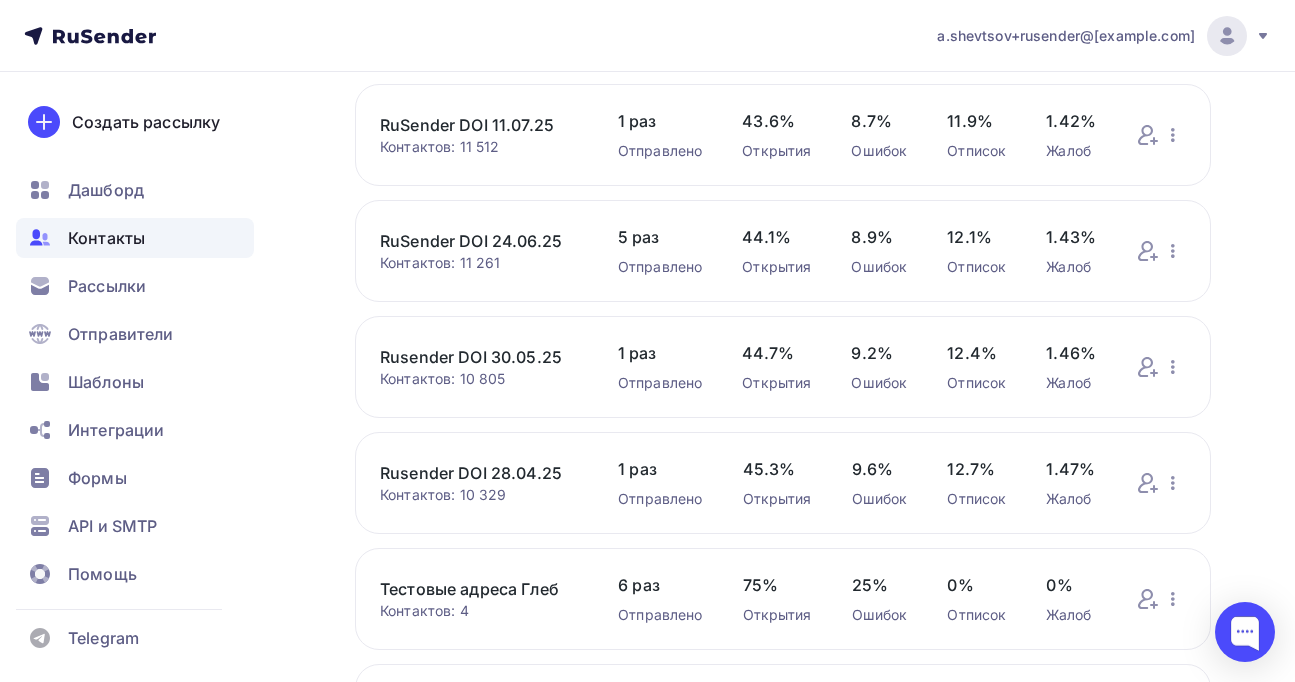 scroll, scrollTop: 951, scrollLeft: 0, axis: vertical 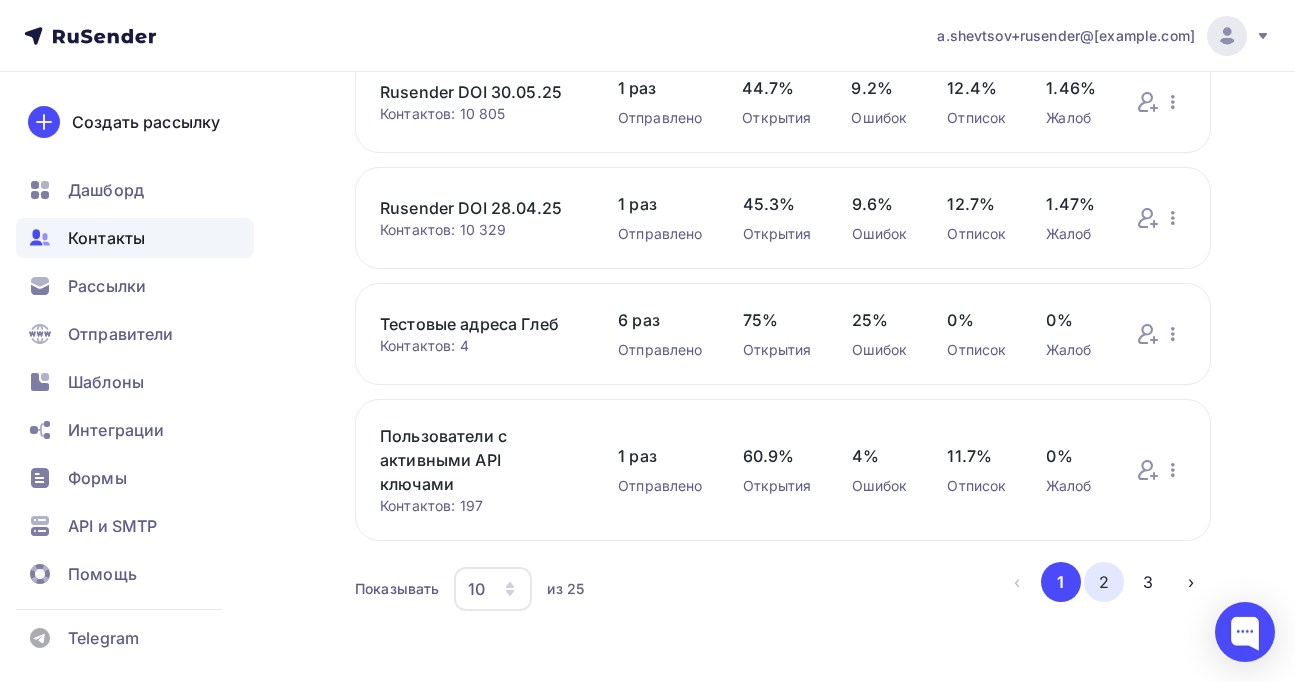 click on "2" at bounding box center (1104, 582) 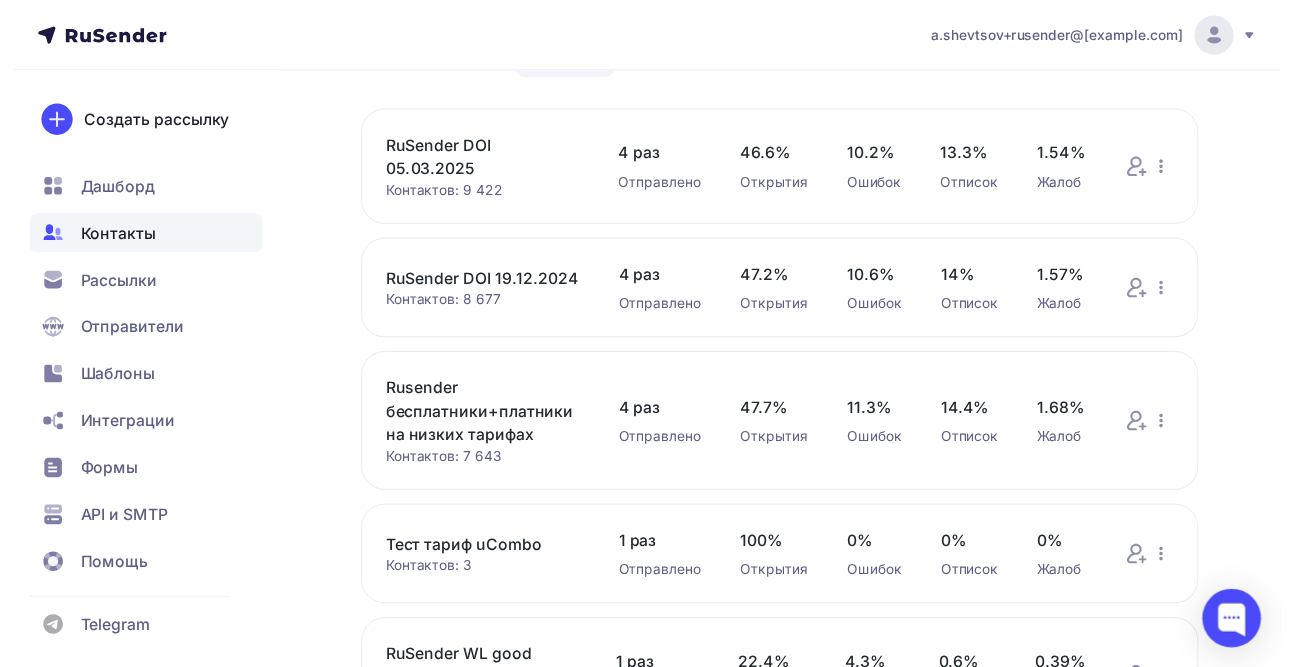 scroll, scrollTop: 0, scrollLeft: 0, axis: both 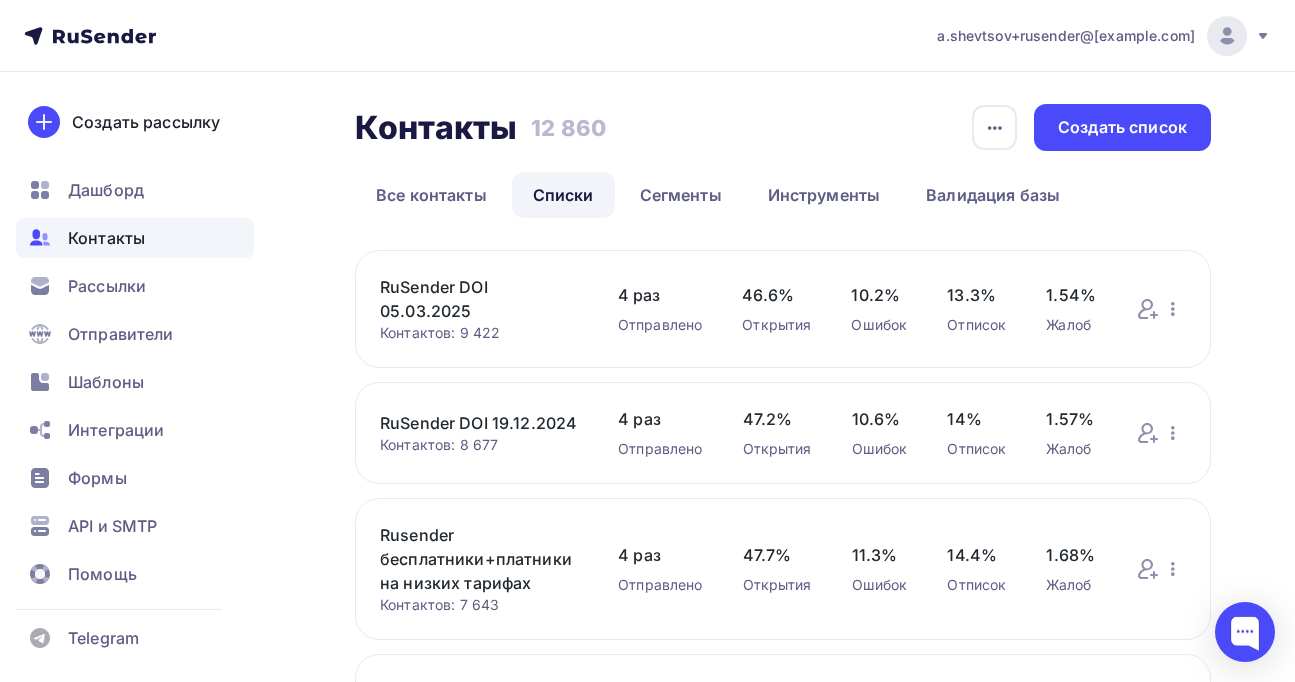 click on "a.shevtsov+rusender@ucoz-team.net" at bounding box center [1104, 36] 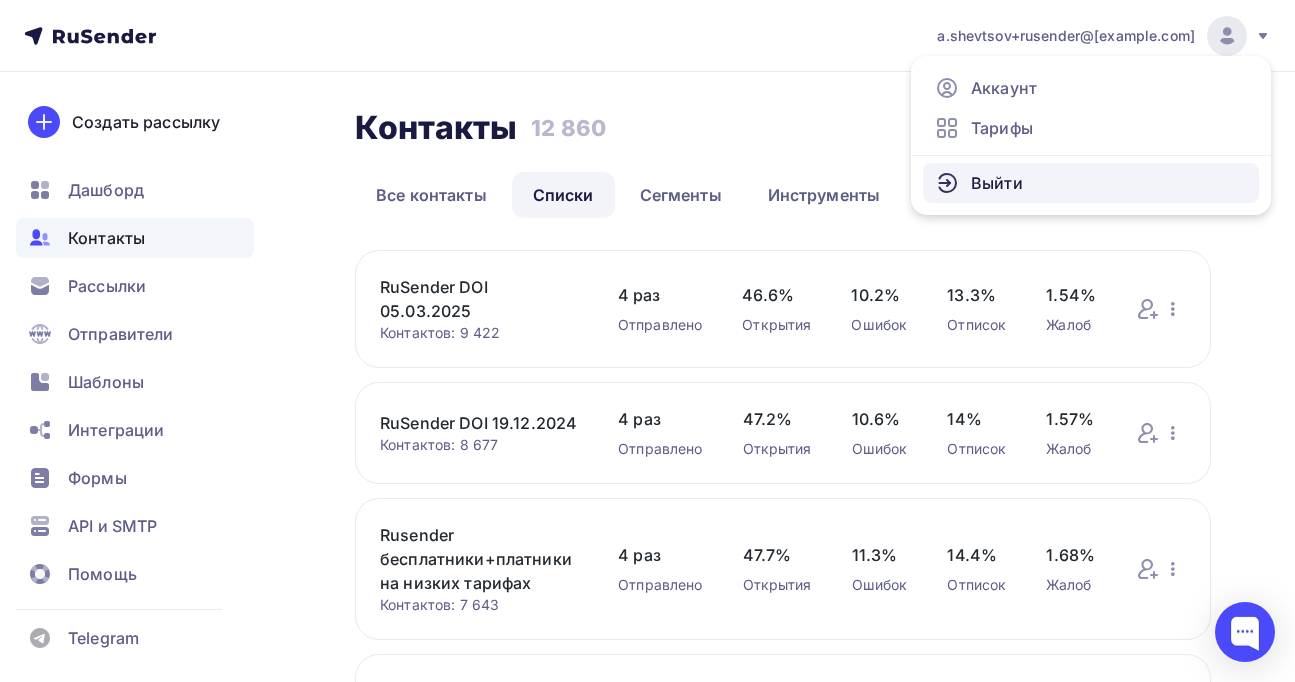 click on "Выйти" at bounding box center (997, 183) 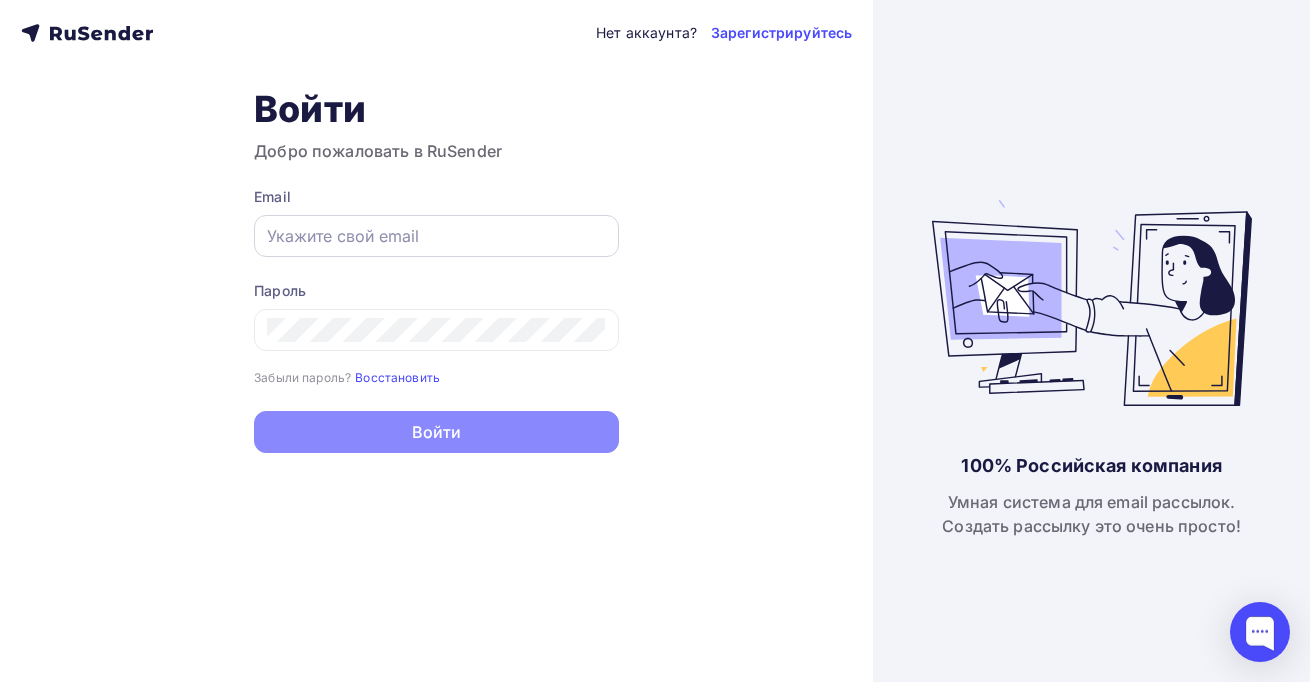 click at bounding box center (436, 236) 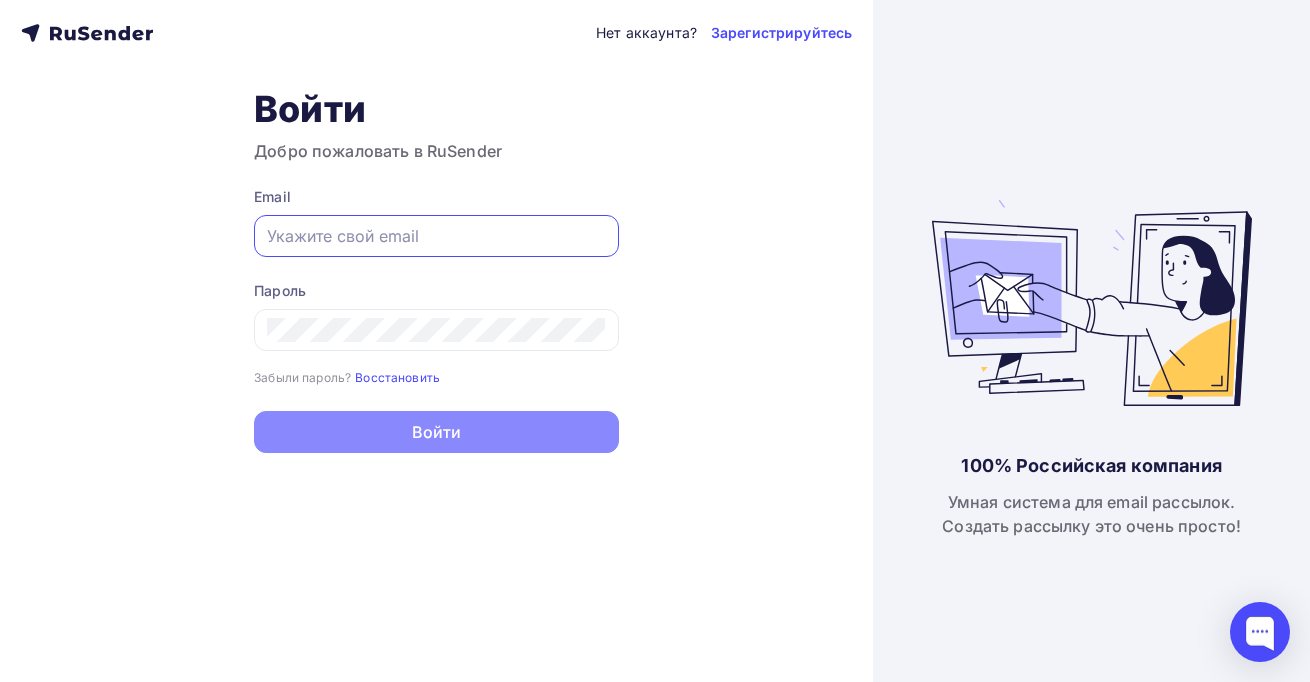 type on "[PHONE]@[DOMAIN]" 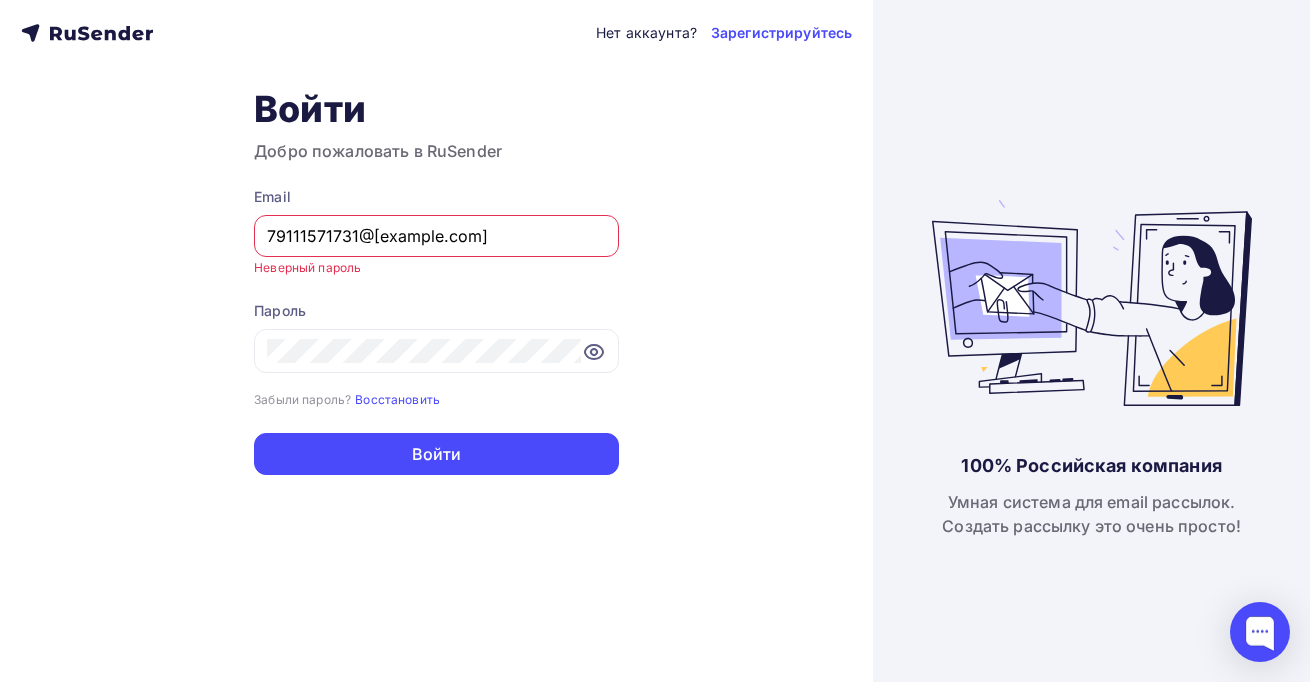 click on "[PHONE]@[DOMAIN]" at bounding box center (436, 236) 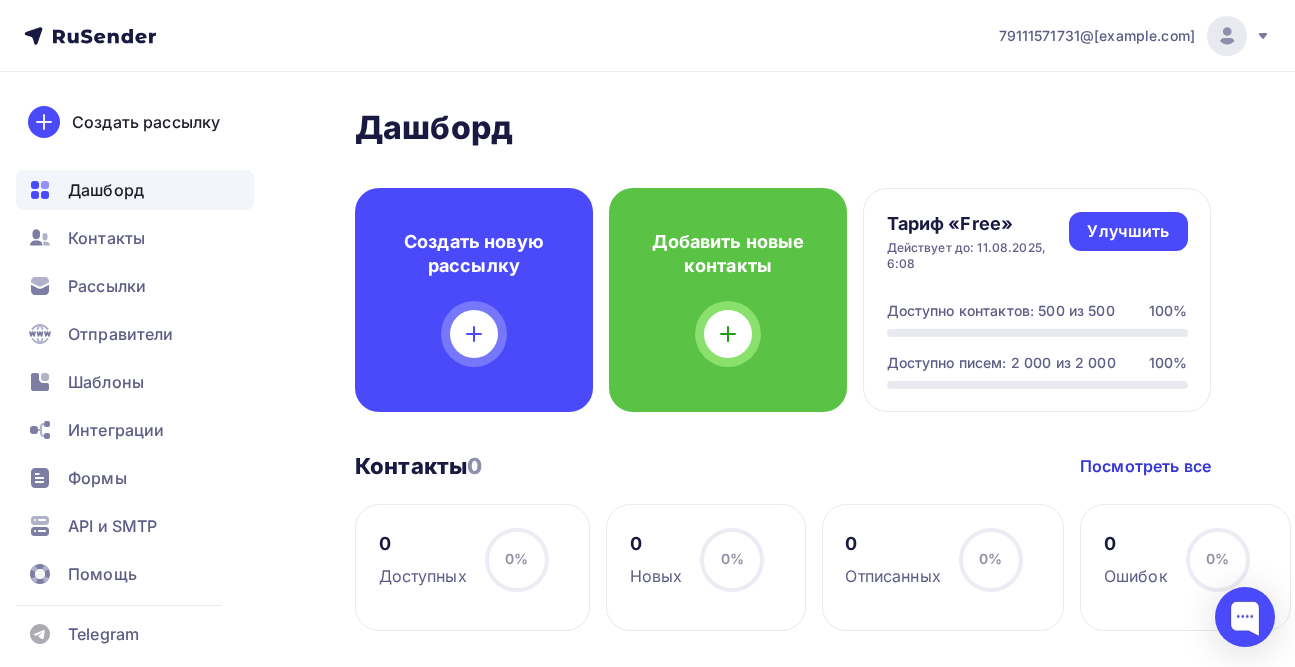 scroll, scrollTop: 122, scrollLeft: 0, axis: vertical 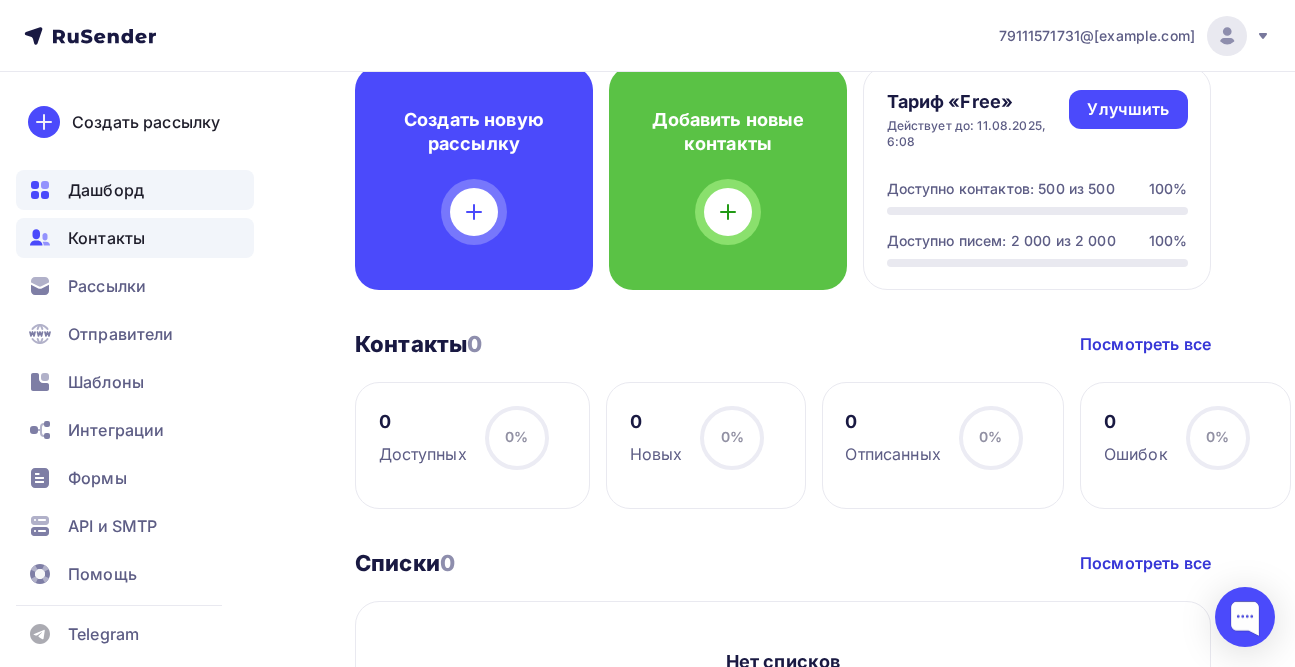 click on "Контакты" at bounding box center (106, 238) 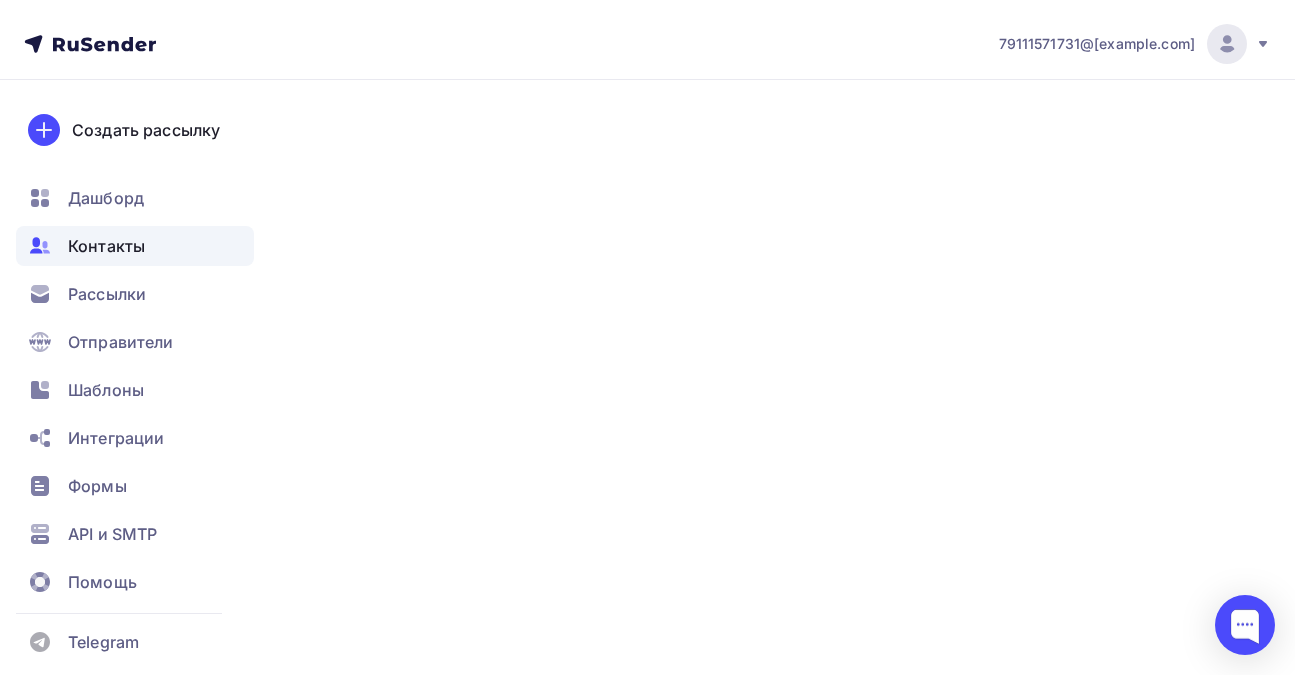 scroll, scrollTop: 0, scrollLeft: 0, axis: both 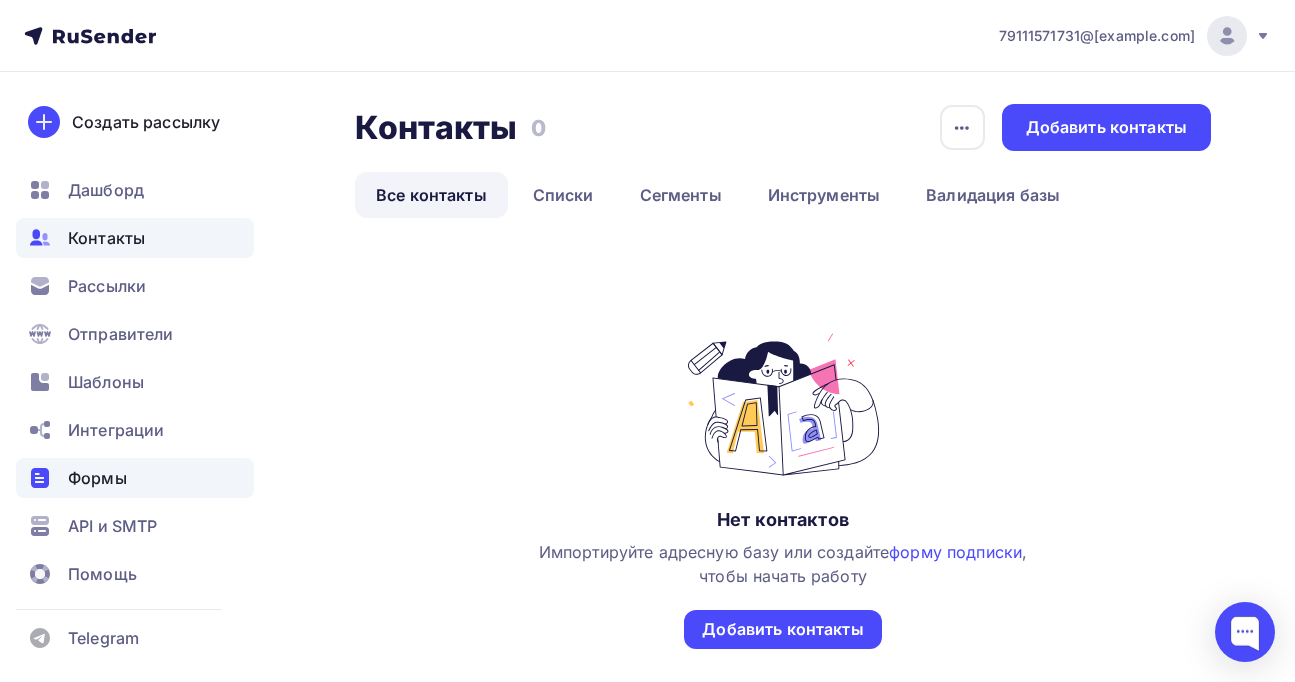click on "Формы" at bounding box center [97, 478] 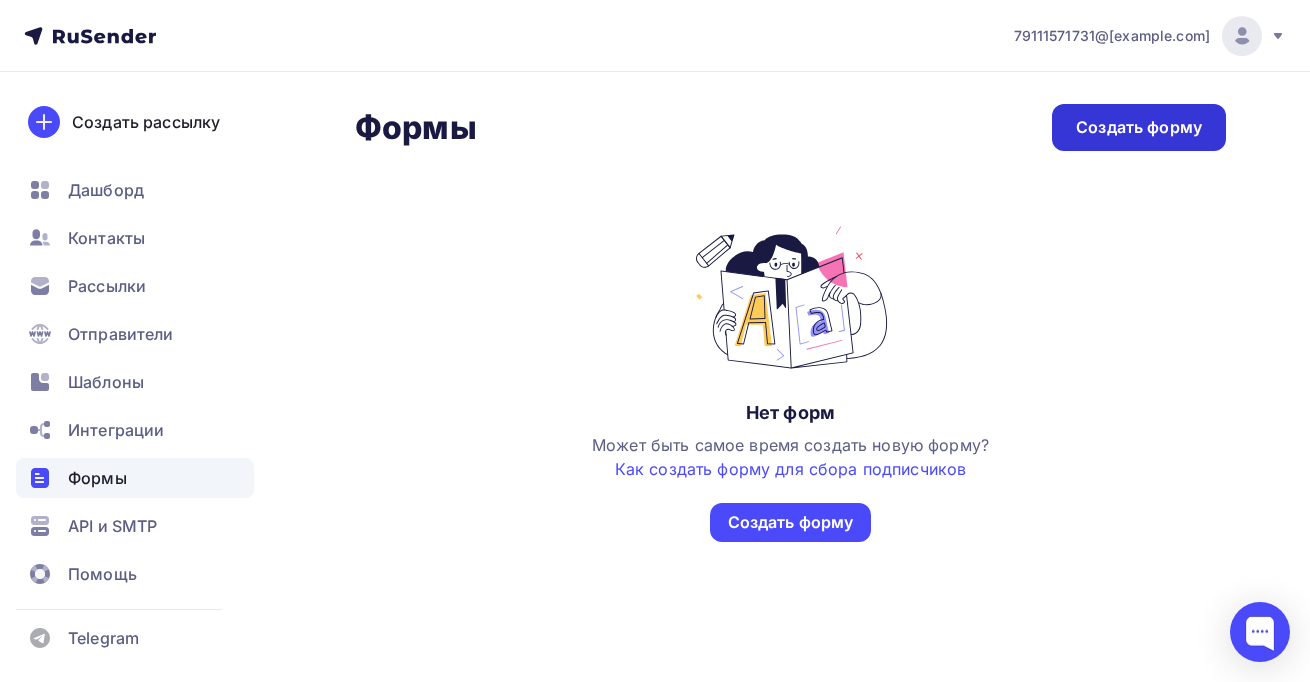 click on "Создать форму" at bounding box center [1139, 127] 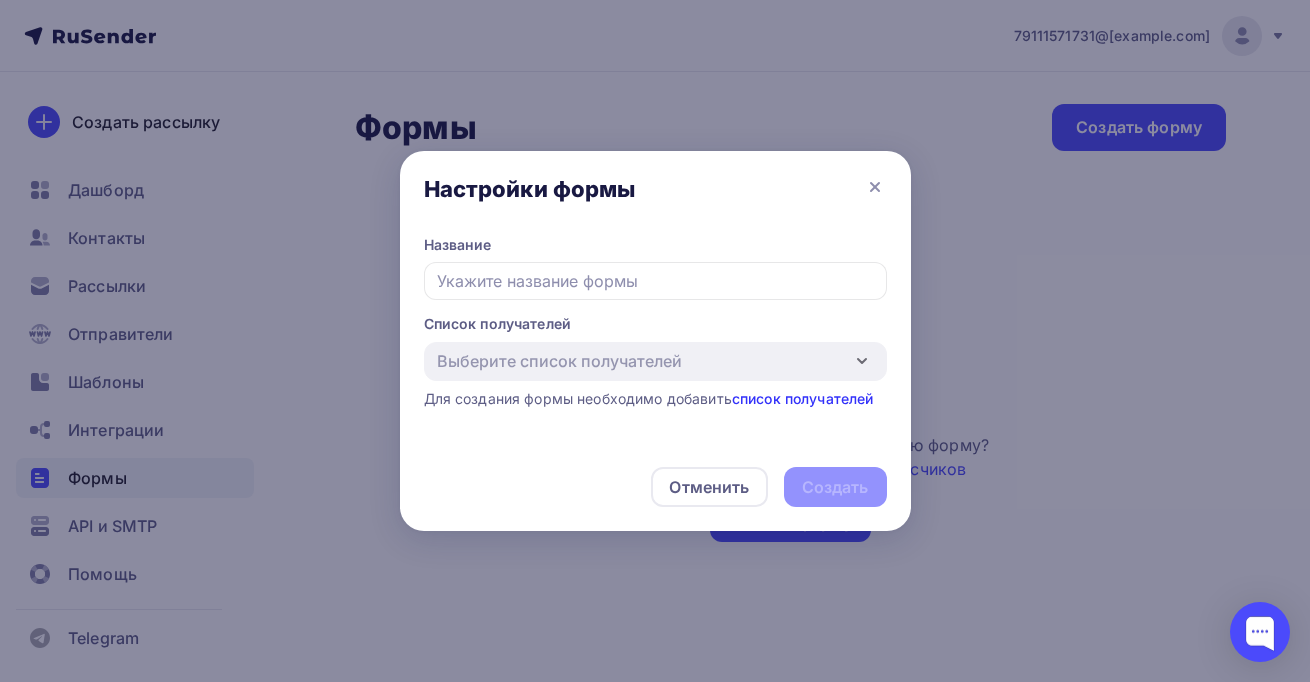click on "Выберите список получателей
Добавить список
Для создания формы необходимо добавить
список получателей" at bounding box center (655, 375) 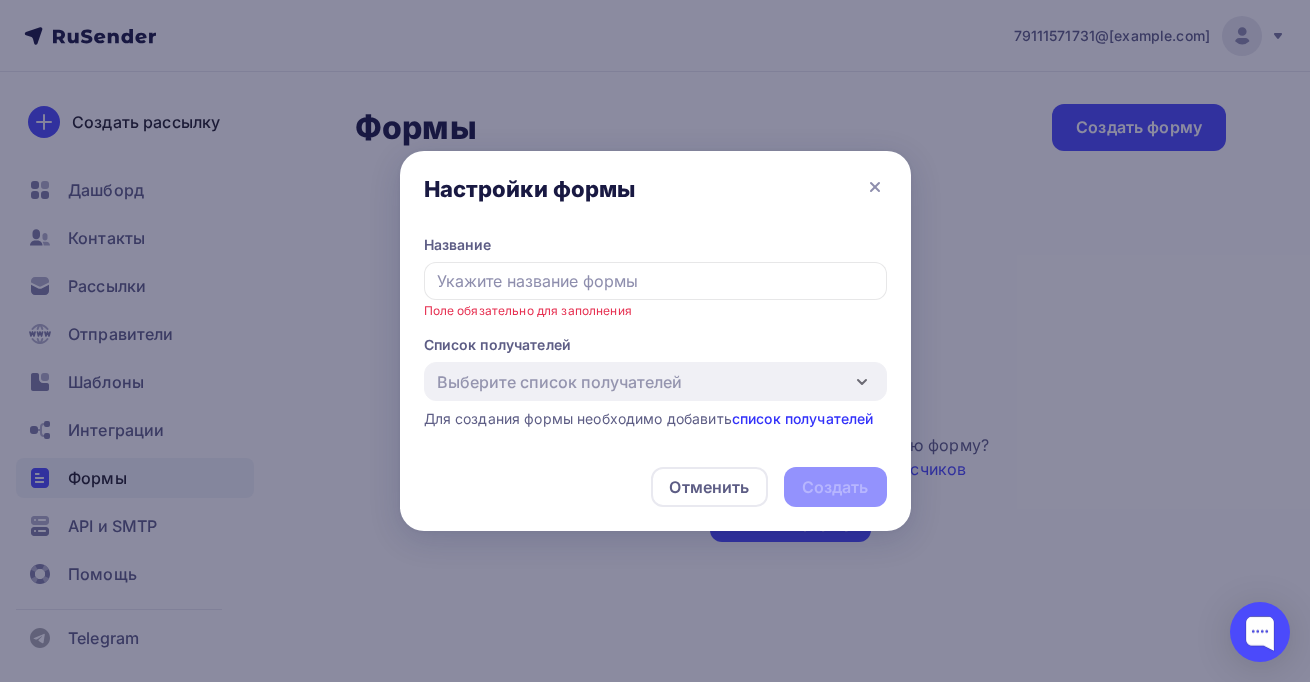 click on "список получателей" at bounding box center [803, 418] 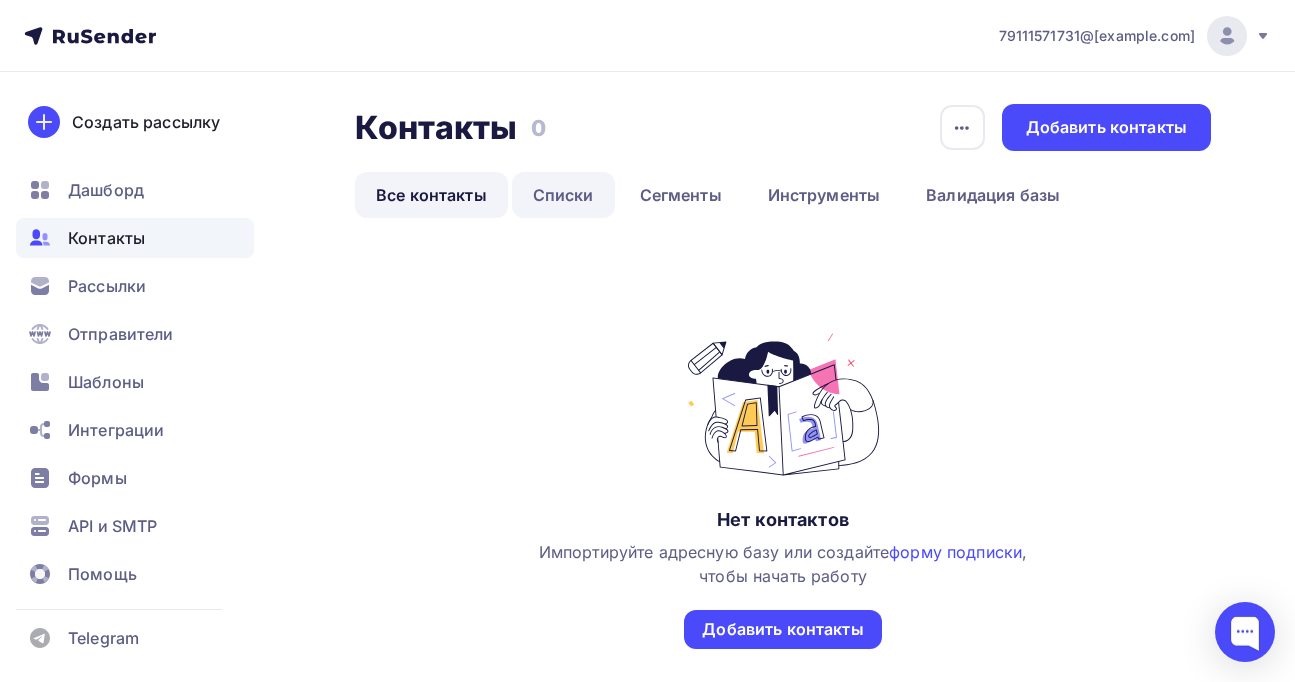 click on "Списки" at bounding box center (563, 195) 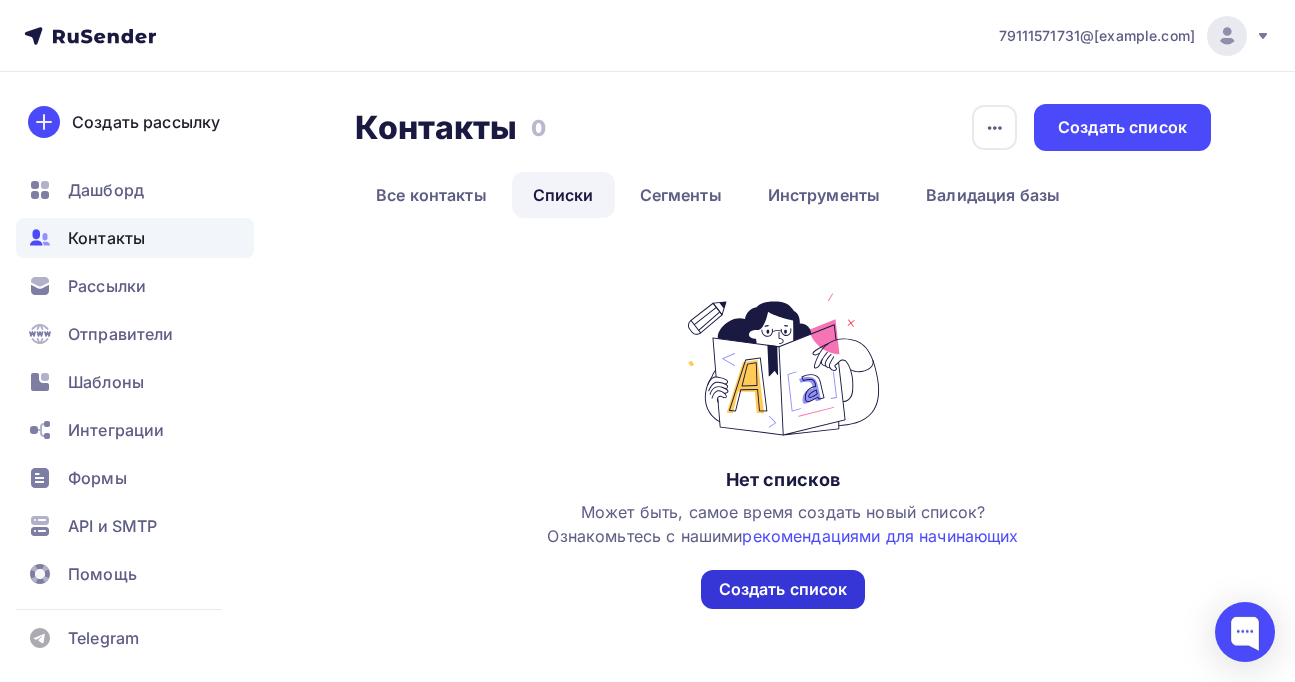click on "Создать список" at bounding box center [783, 589] 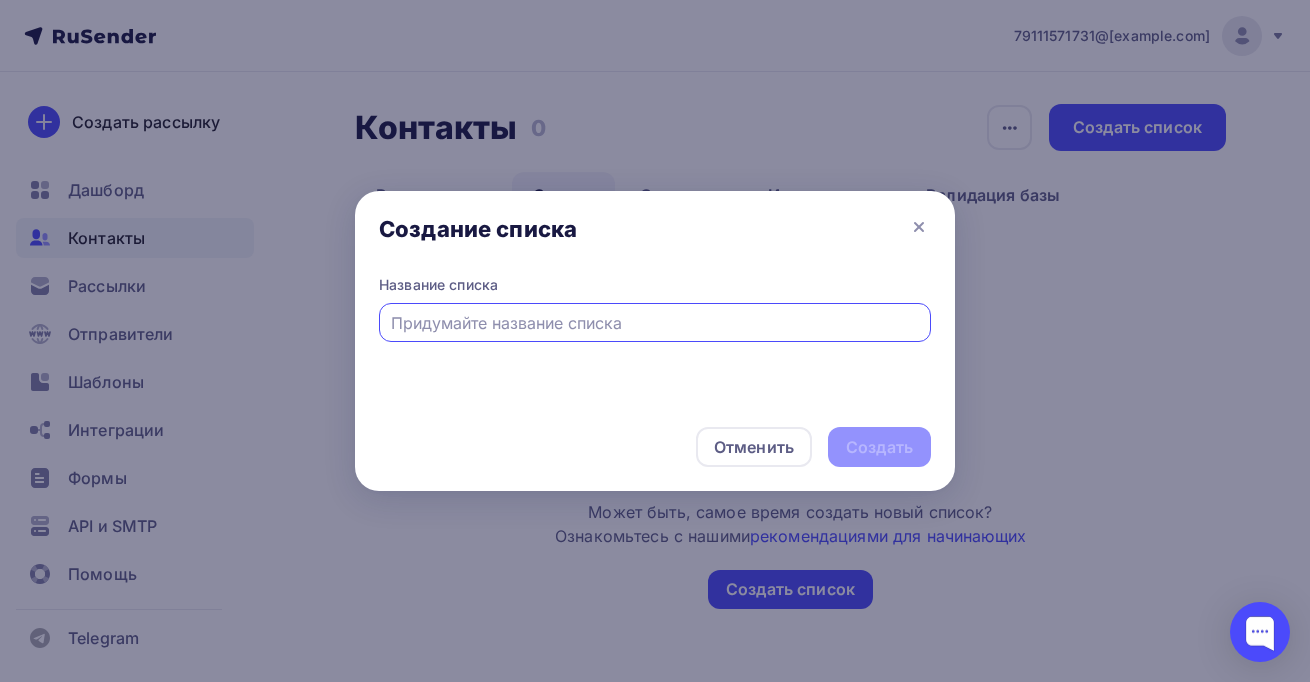 click at bounding box center [655, 323] 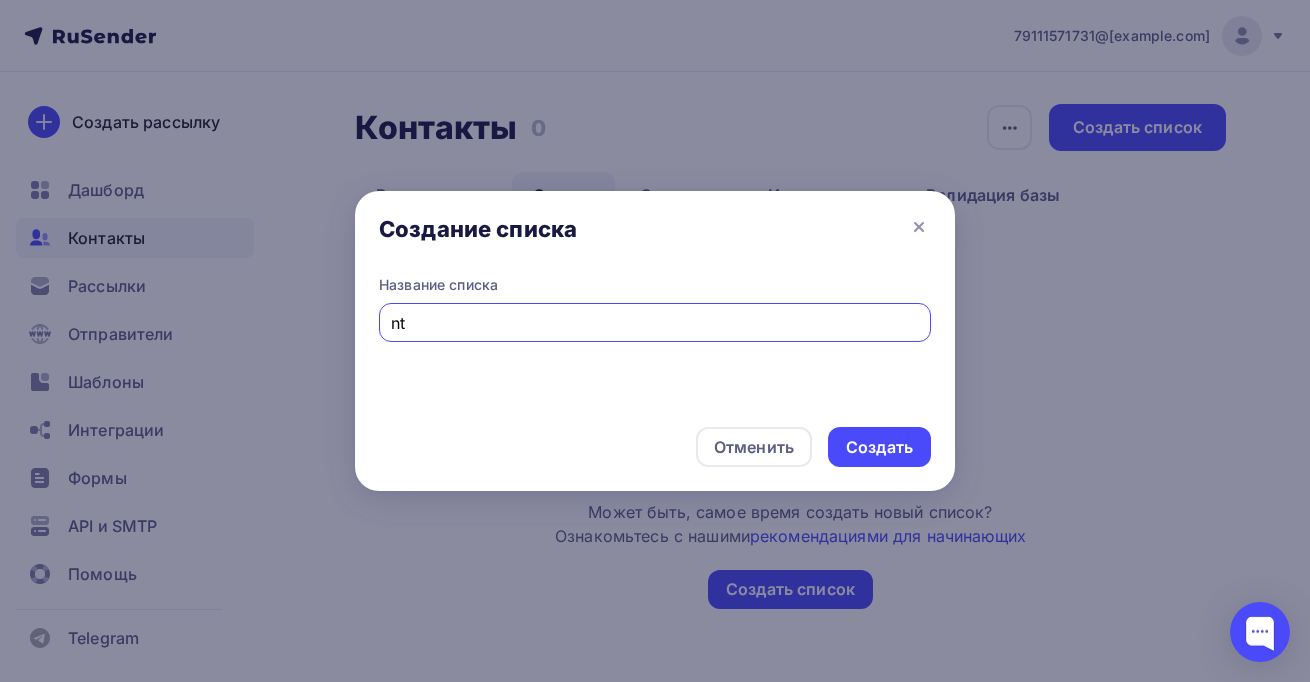type on "n" 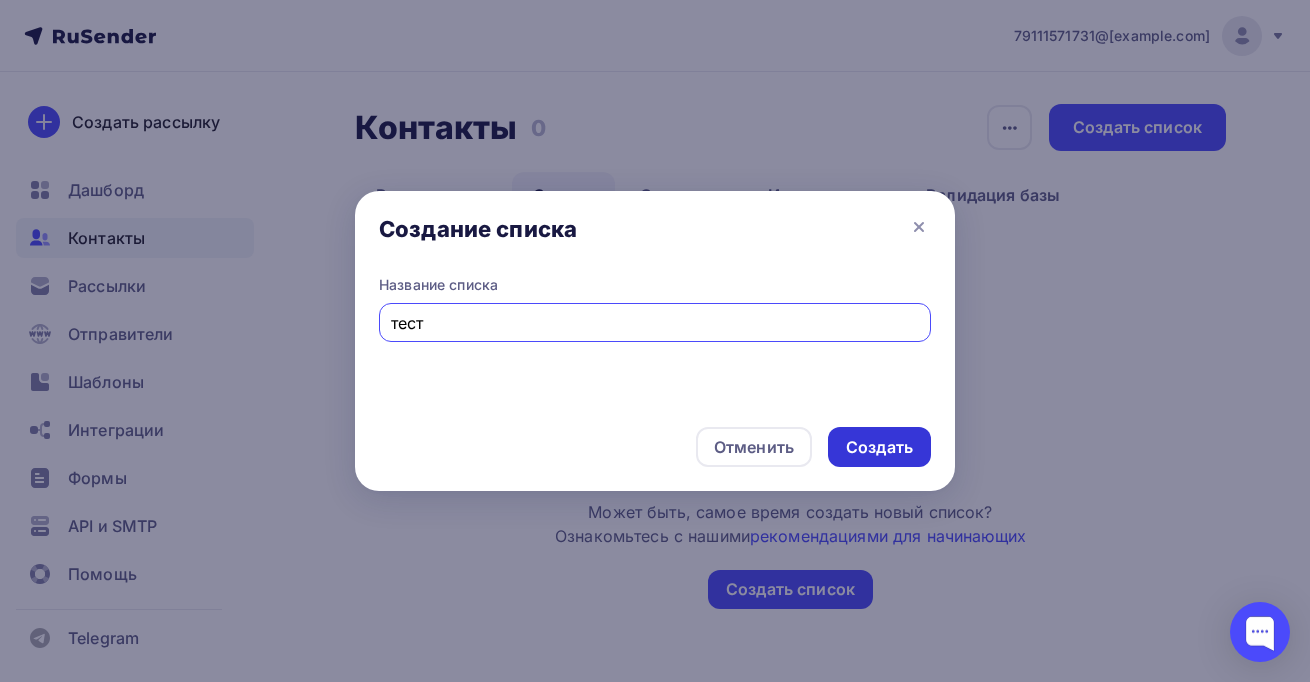 type on "тест" 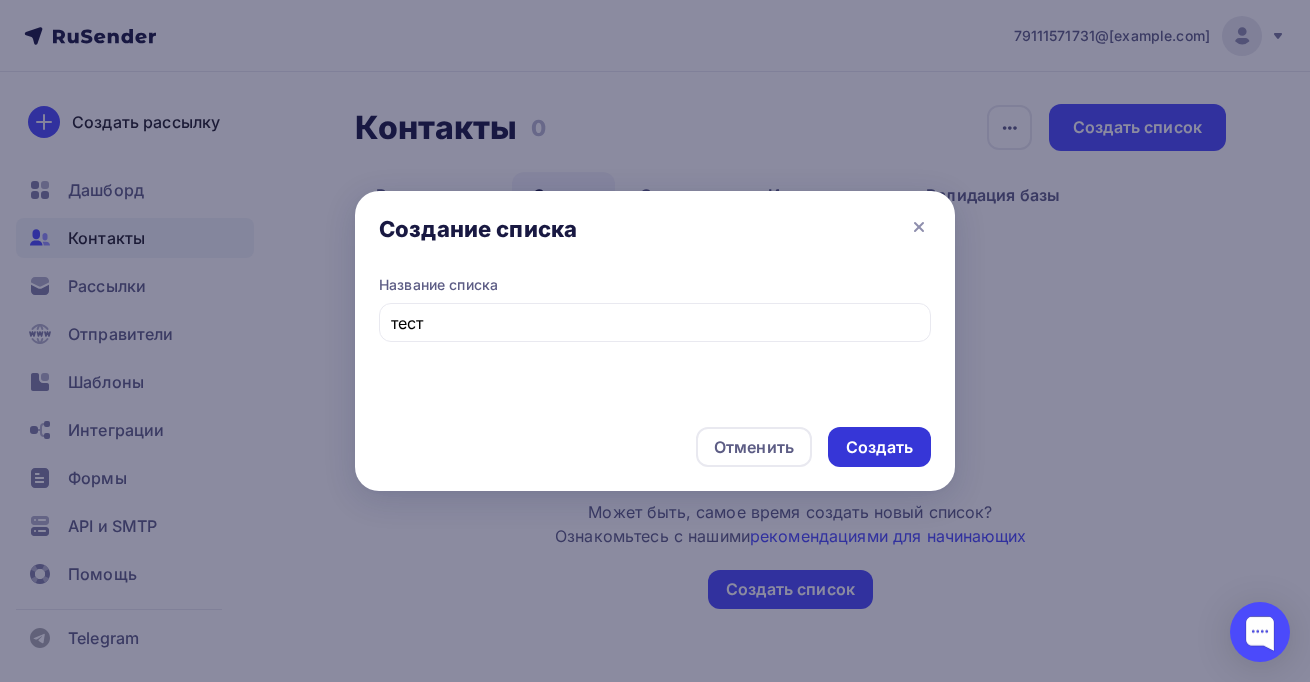 click on "Создать" at bounding box center (879, 447) 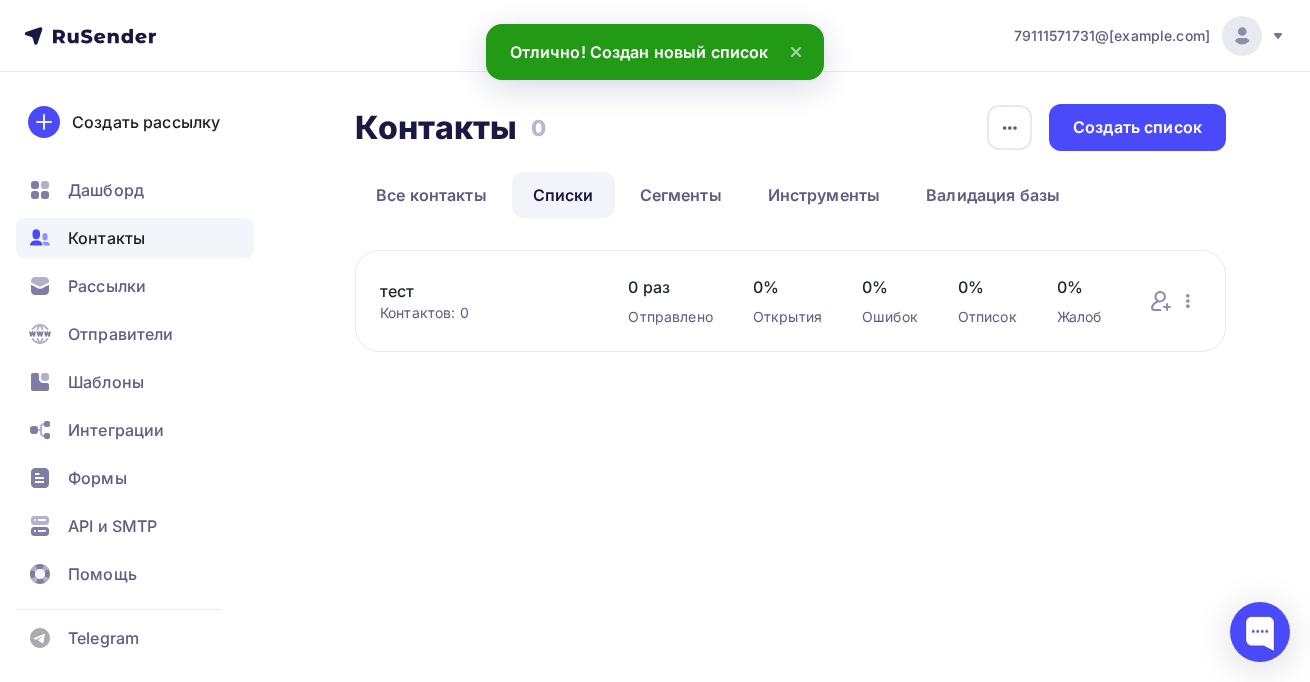 click on "тест" at bounding box center [484, 291] 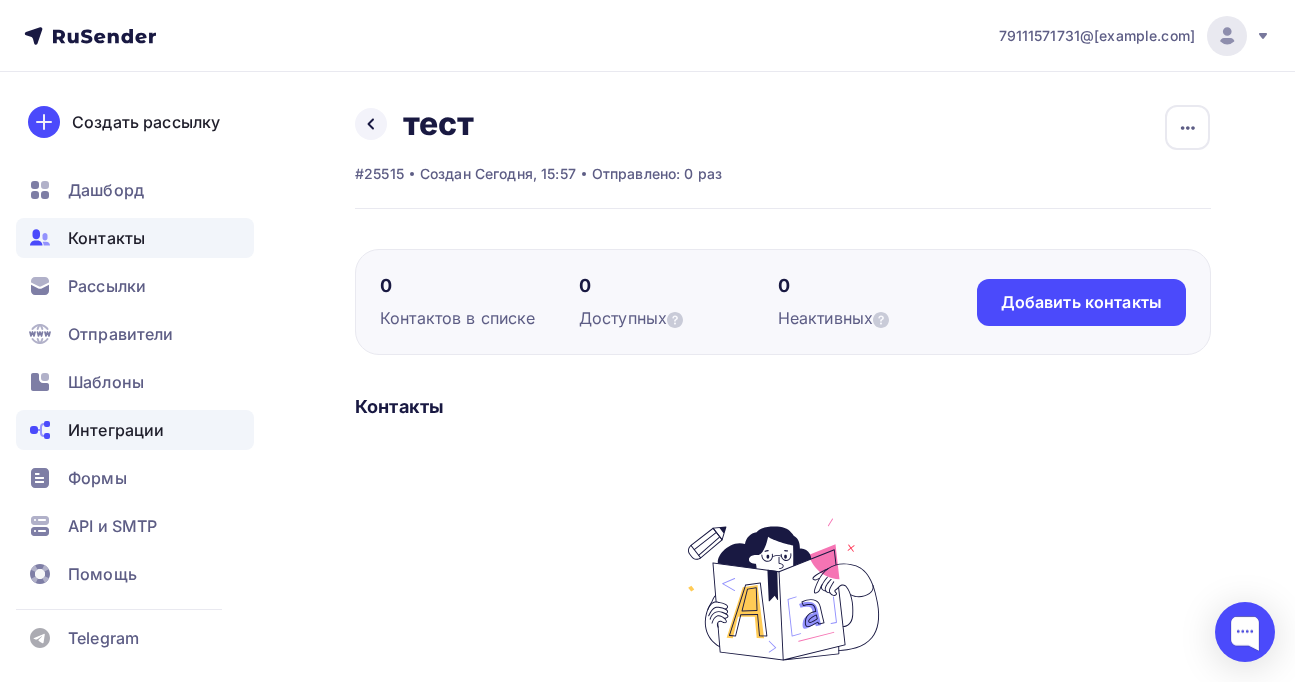click on "Интеграции" at bounding box center [135, 430] 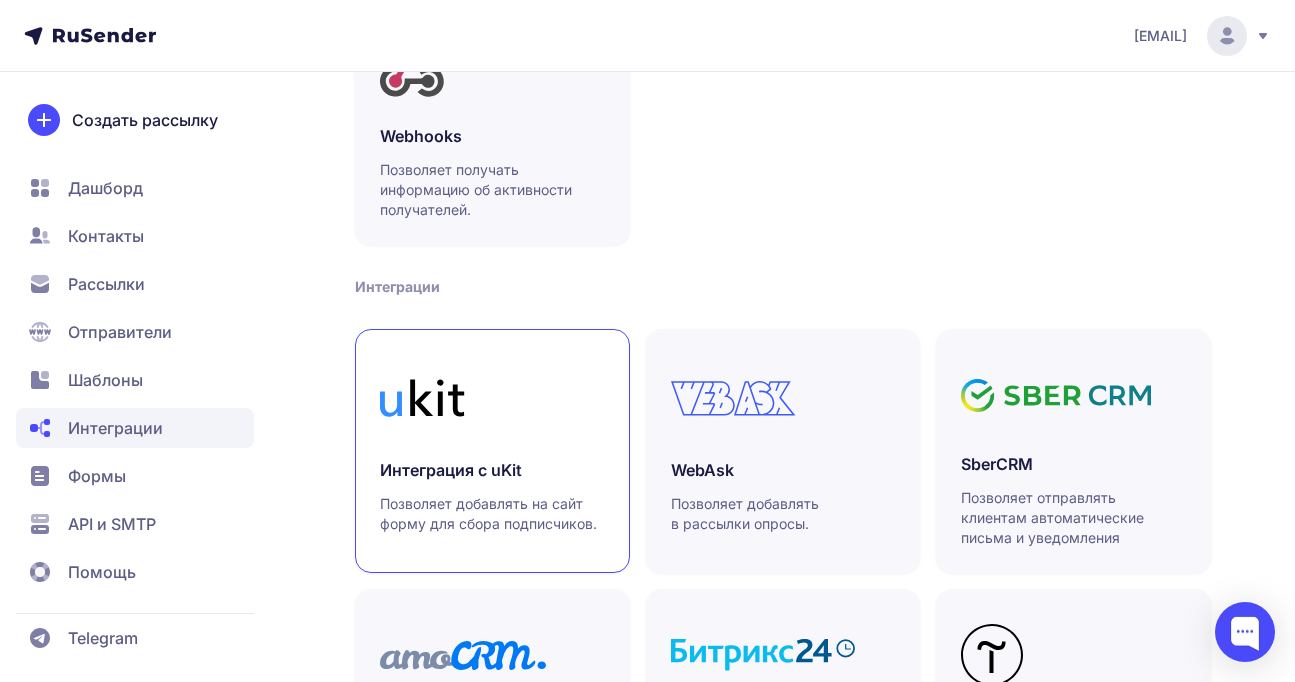 scroll, scrollTop: 261, scrollLeft: 0, axis: vertical 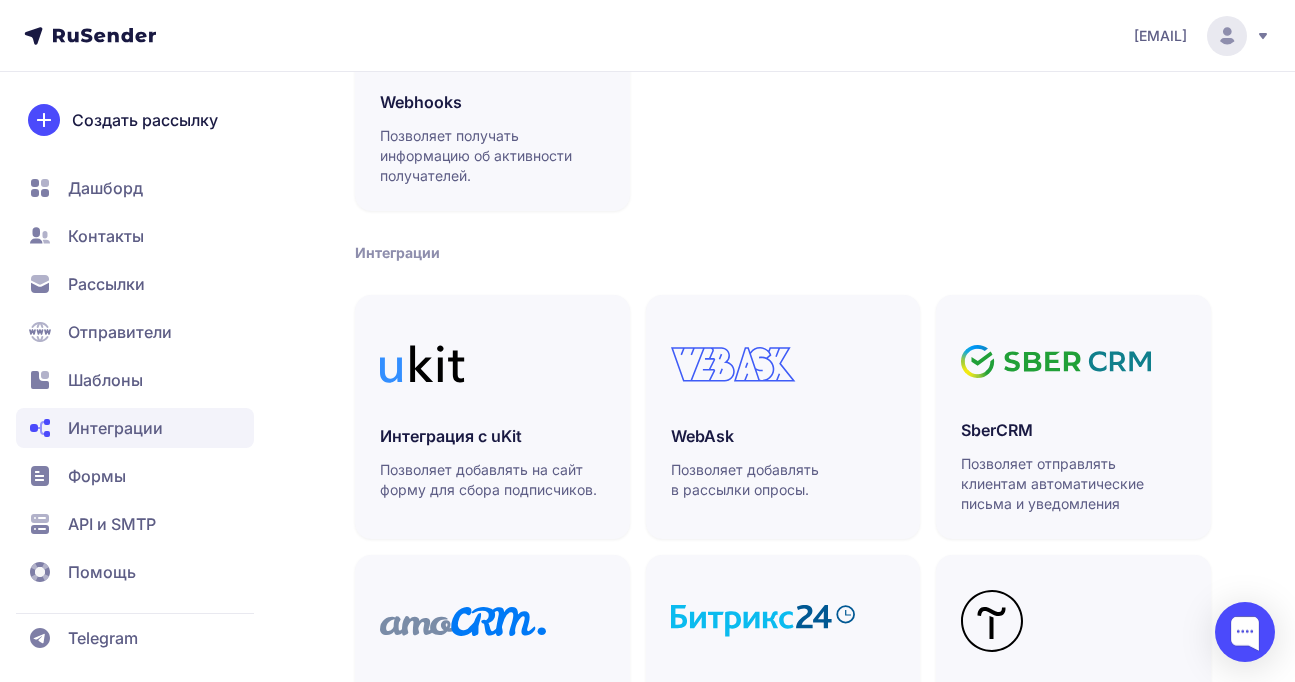 click on "Формы" at bounding box center (97, 476) 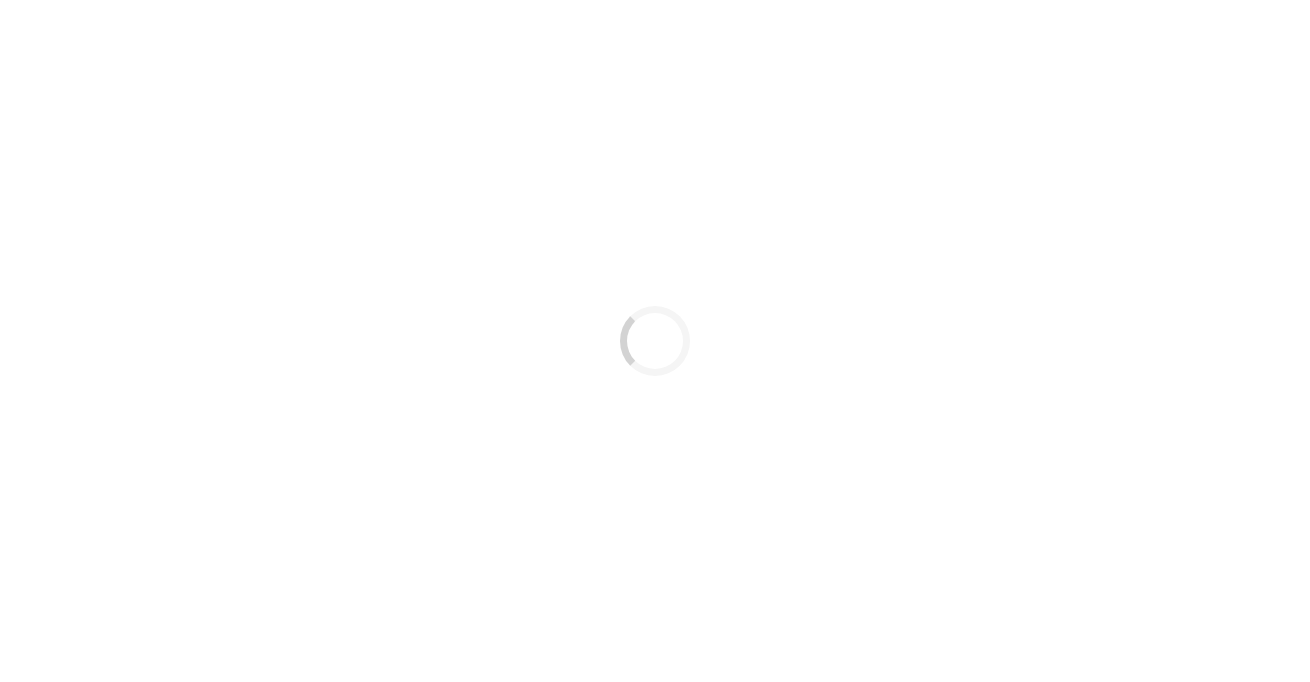 scroll, scrollTop: 0, scrollLeft: 0, axis: both 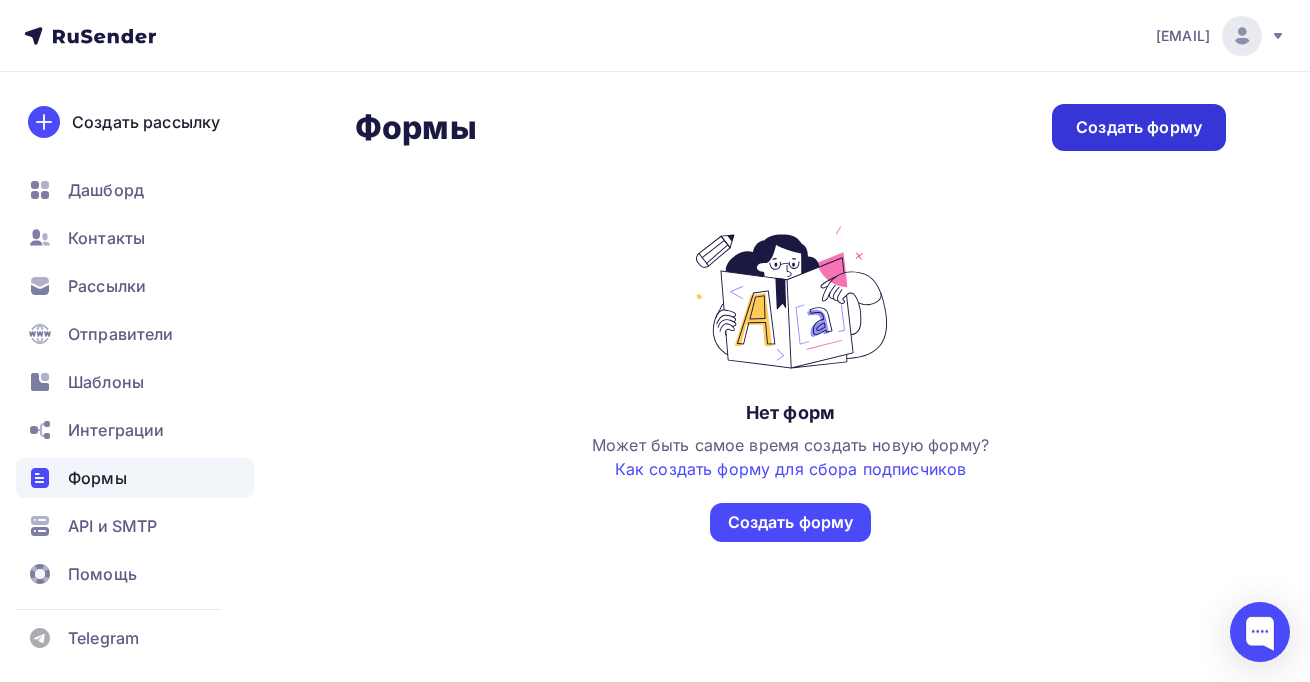 click on "Создать форму" at bounding box center [1139, 127] 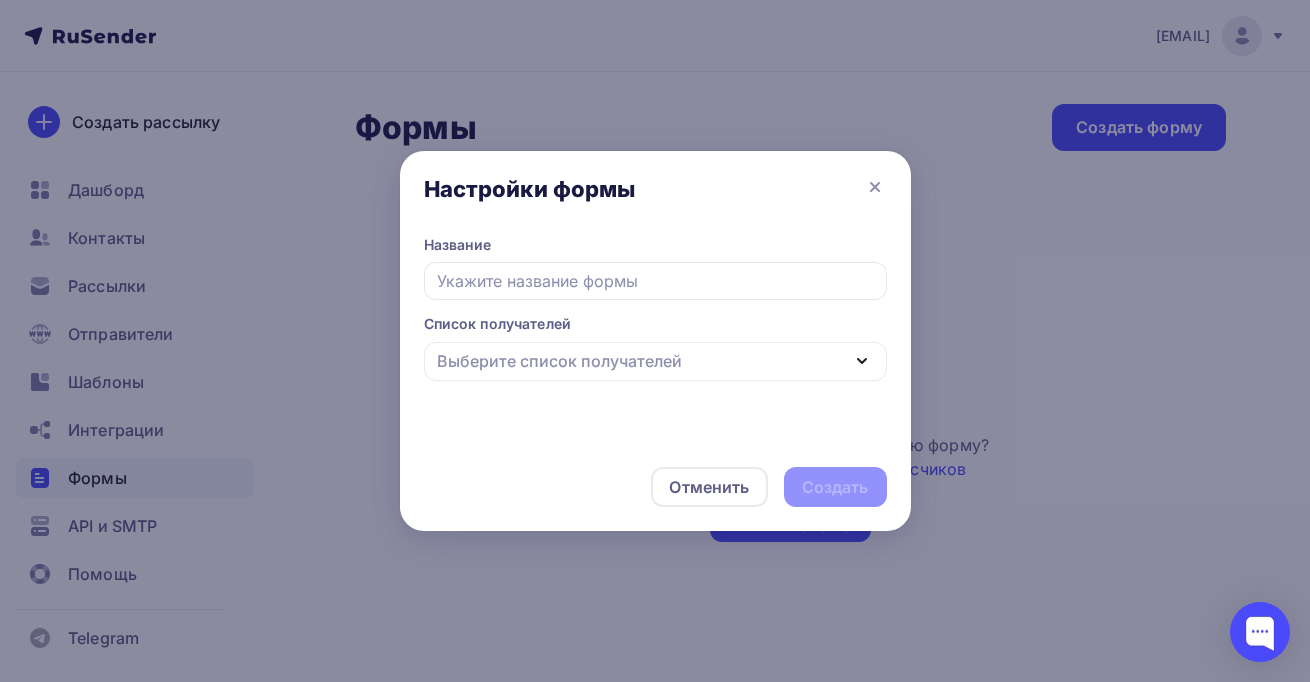 drag, startPoint x: 560, startPoint y: 333, endPoint x: 565, endPoint y: 349, distance: 16.763054 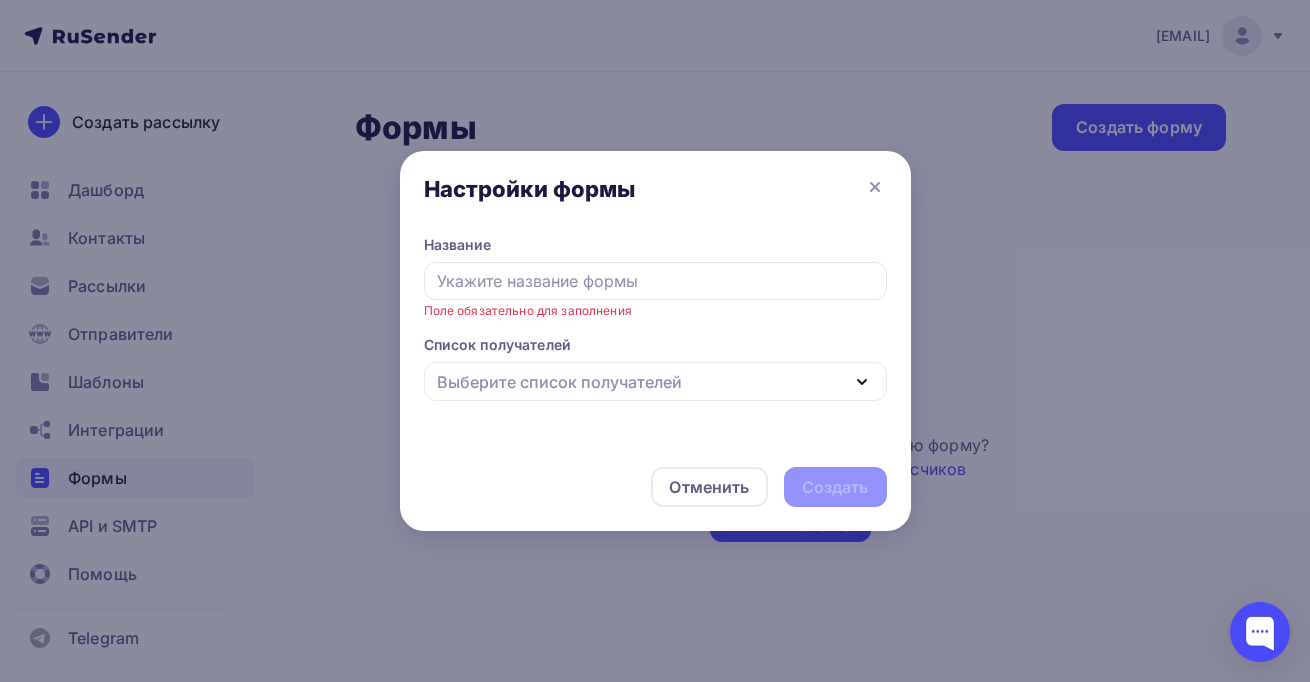click on "Выберите список получателей" at bounding box center (559, 382) 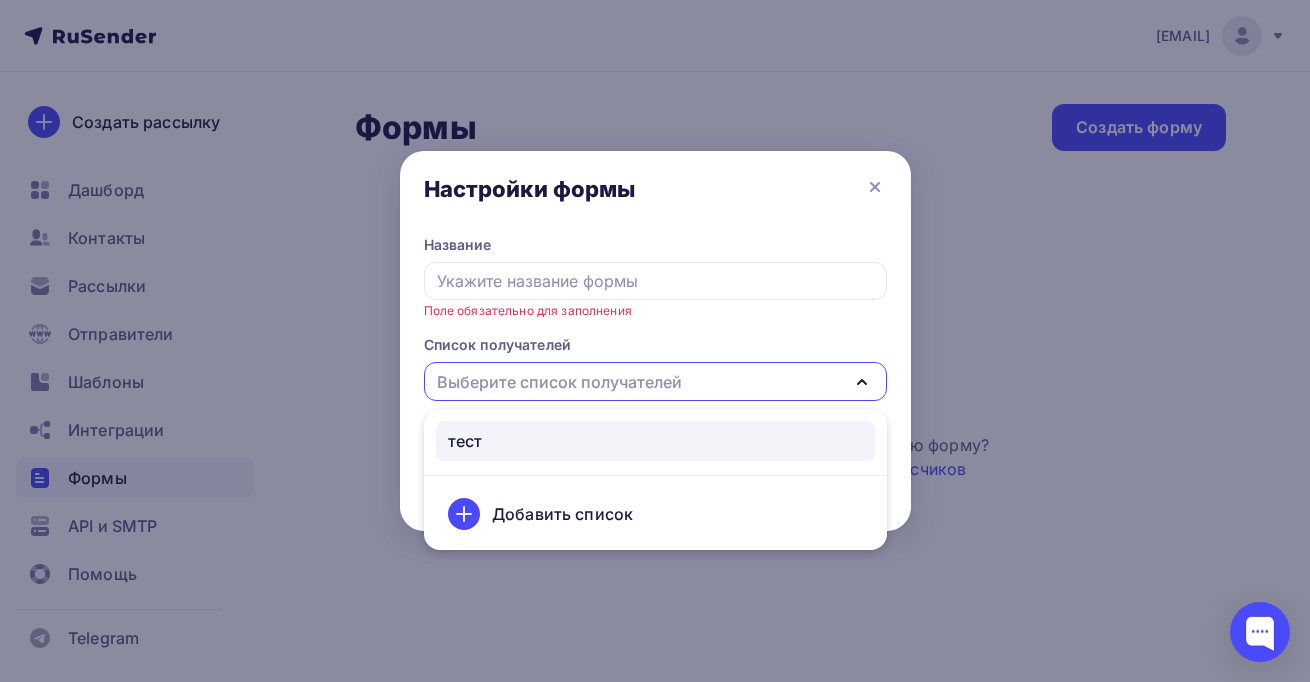 click on "тест" at bounding box center [655, 441] 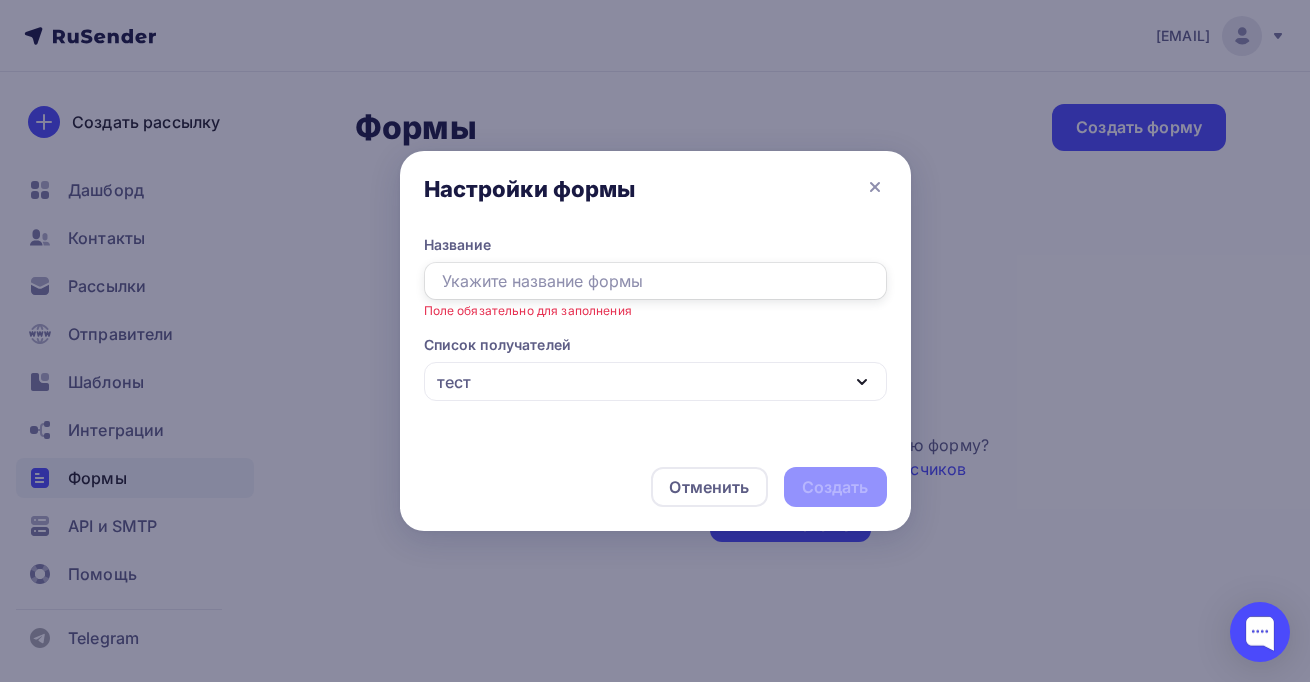 click at bounding box center [655, 281] 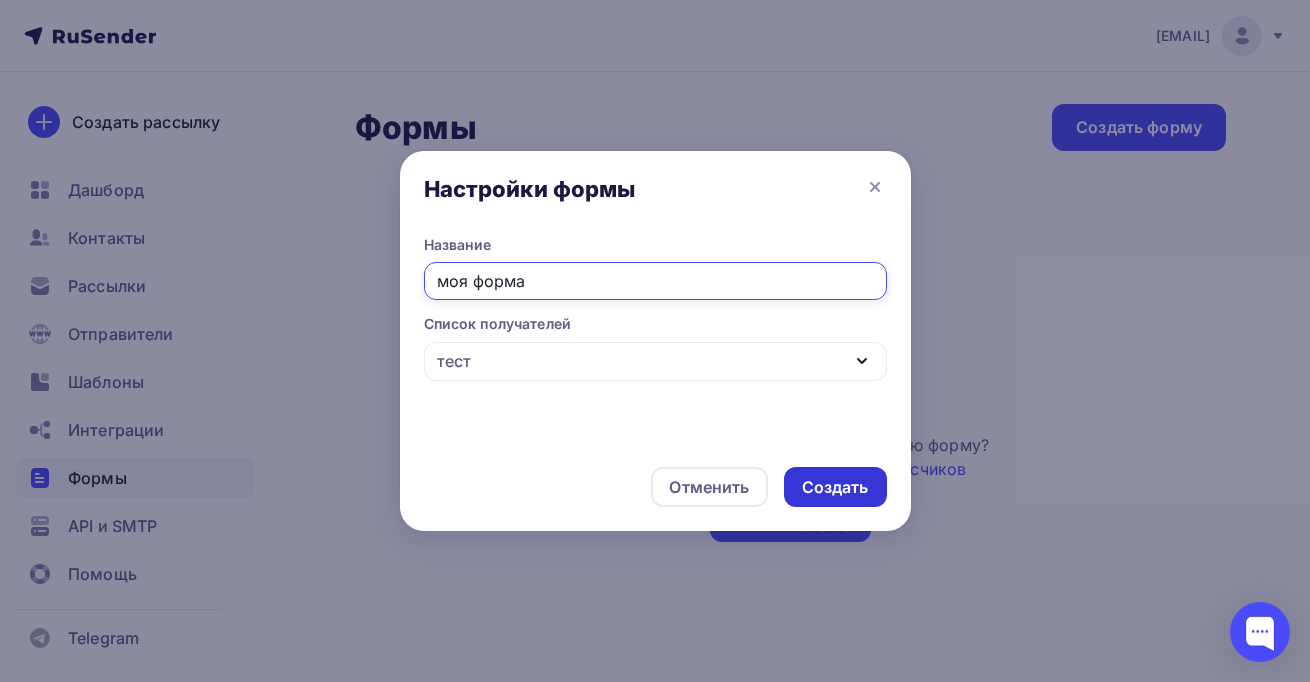 type on "моя форма" 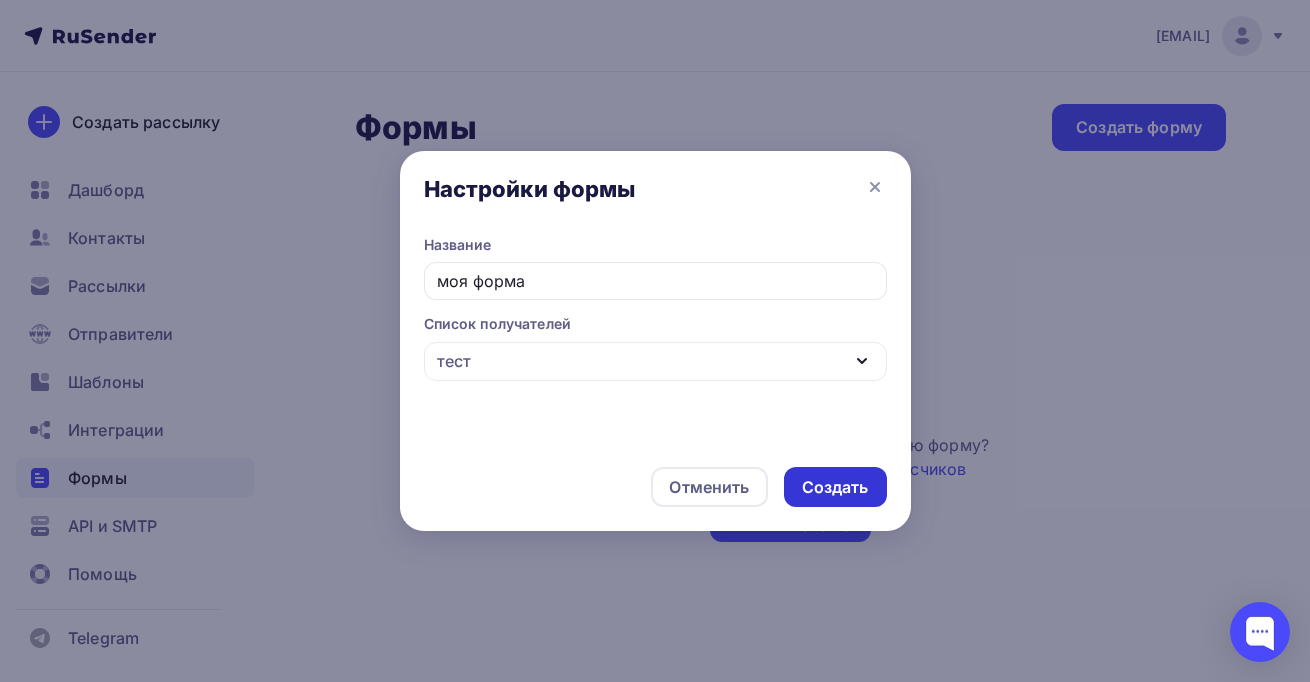 click on "Создать" at bounding box center [835, 487] 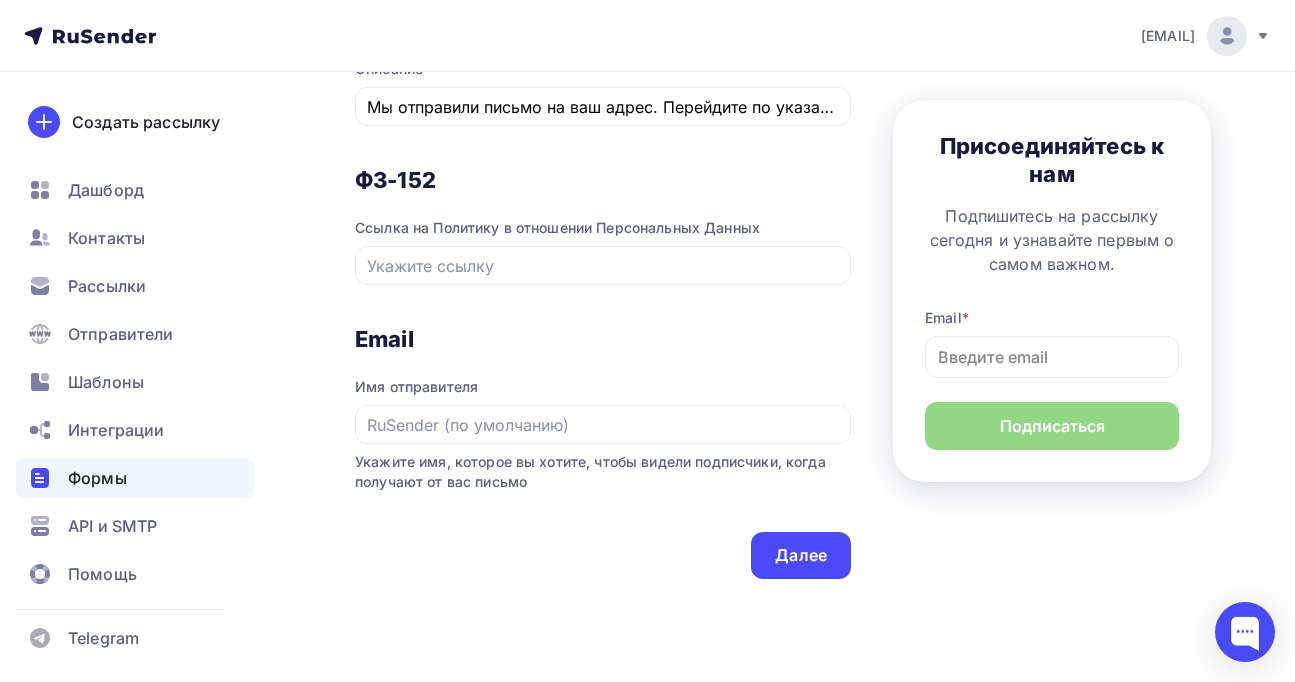 scroll, scrollTop: 1185, scrollLeft: 0, axis: vertical 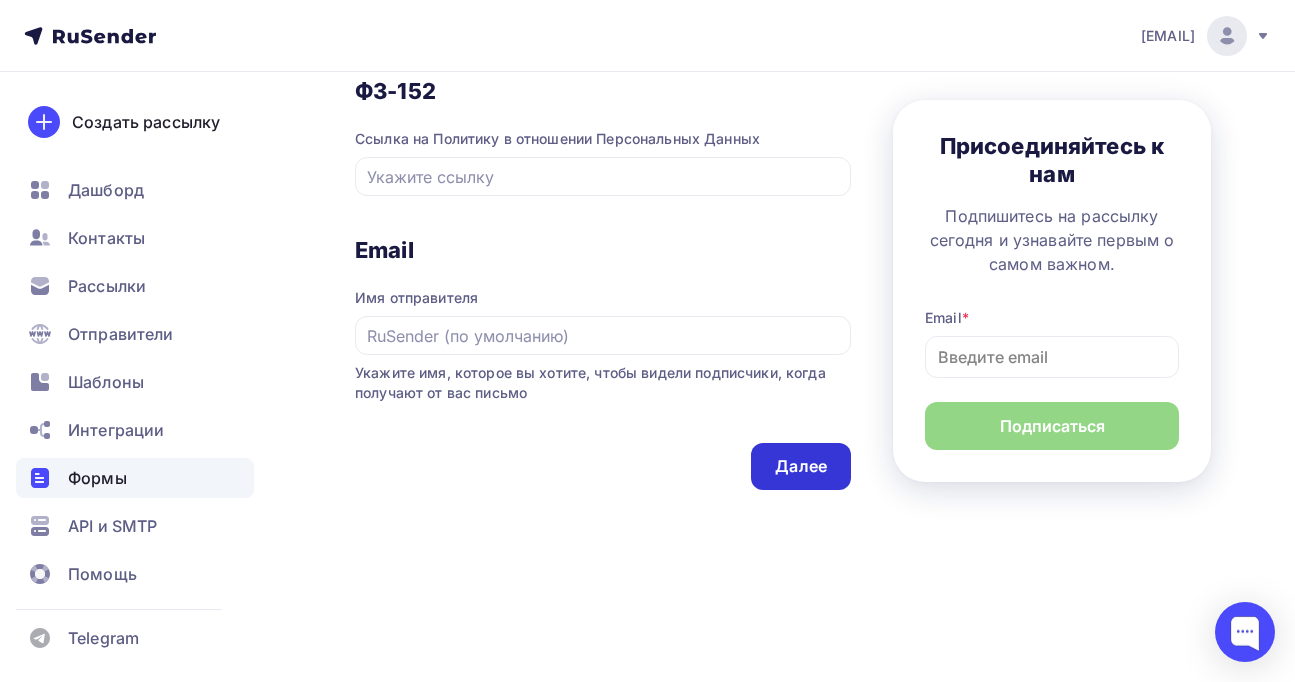 click on "Далее" at bounding box center [801, 466] 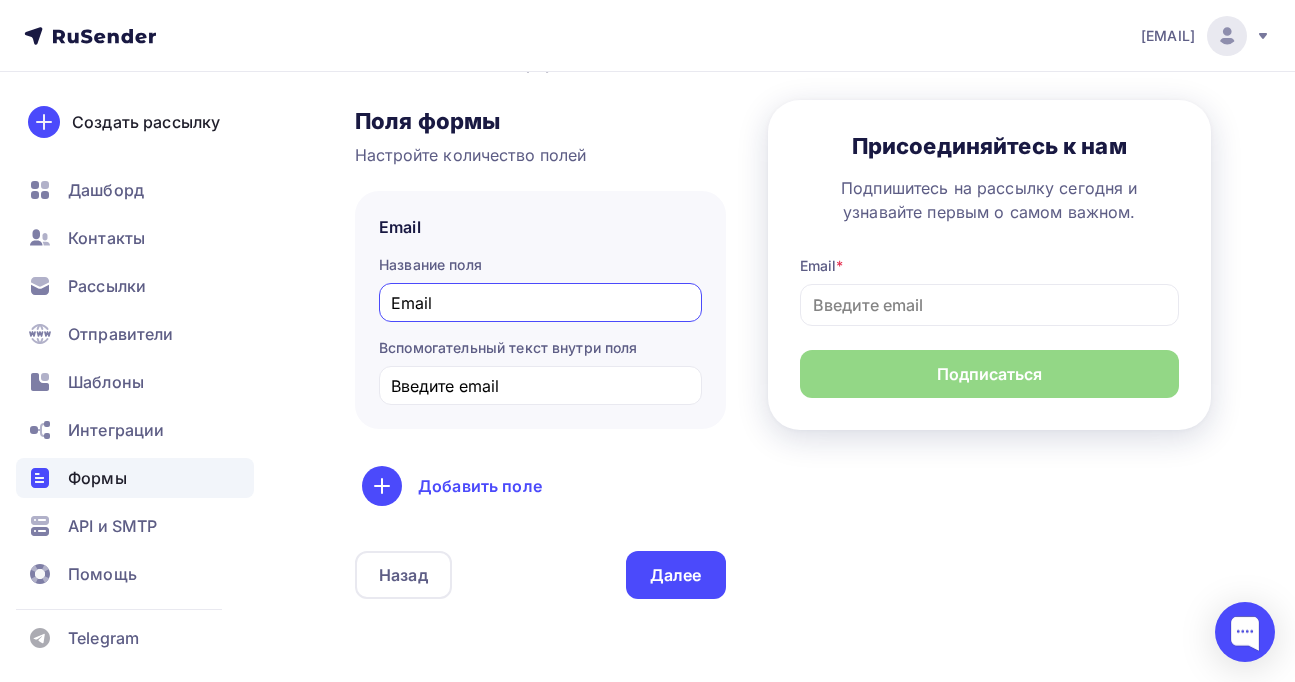 scroll, scrollTop: 325, scrollLeft: 0, axis: vertical 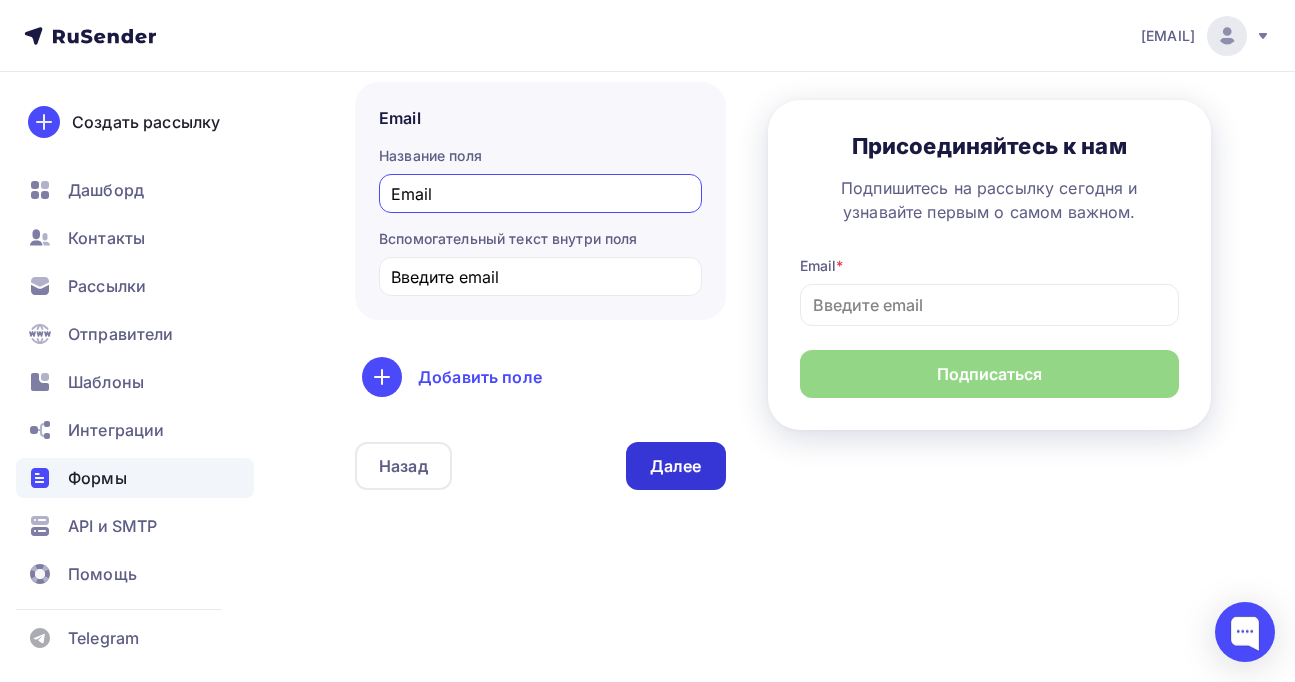 click on "Далее" at bounding box center [676, 466] 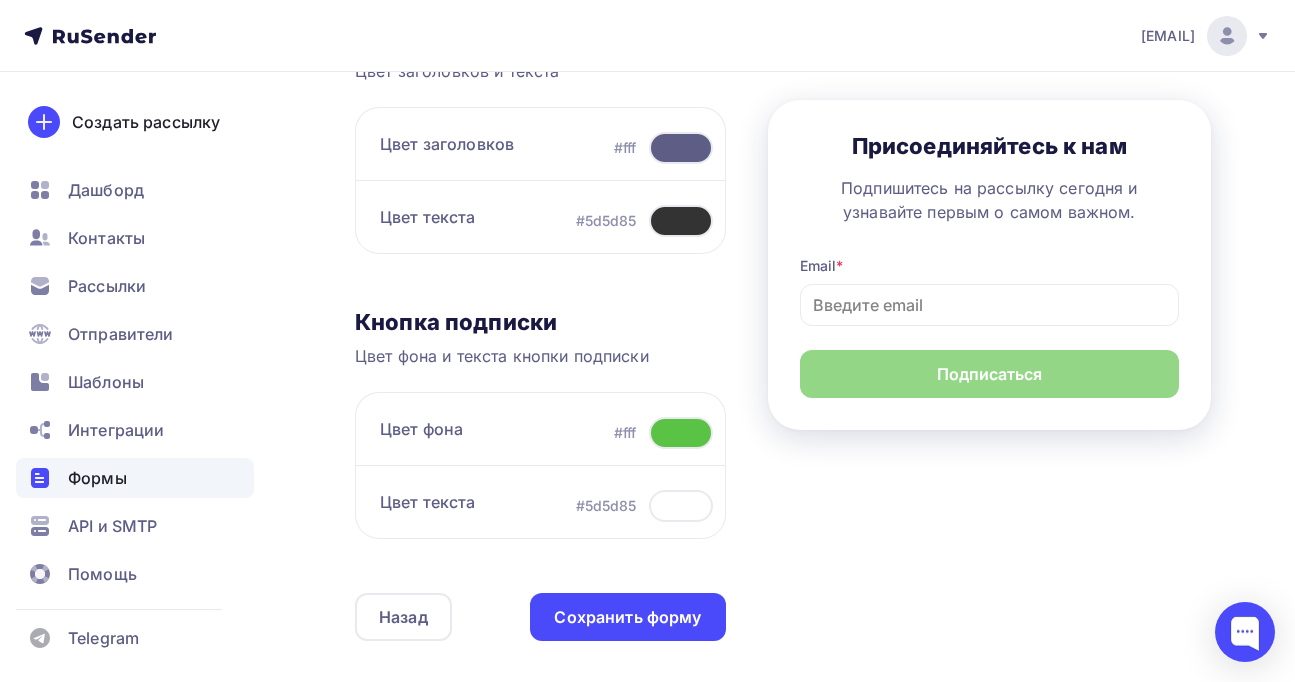 scroll, scrollTop: 807, scrollLeft: 0, axis: vertical 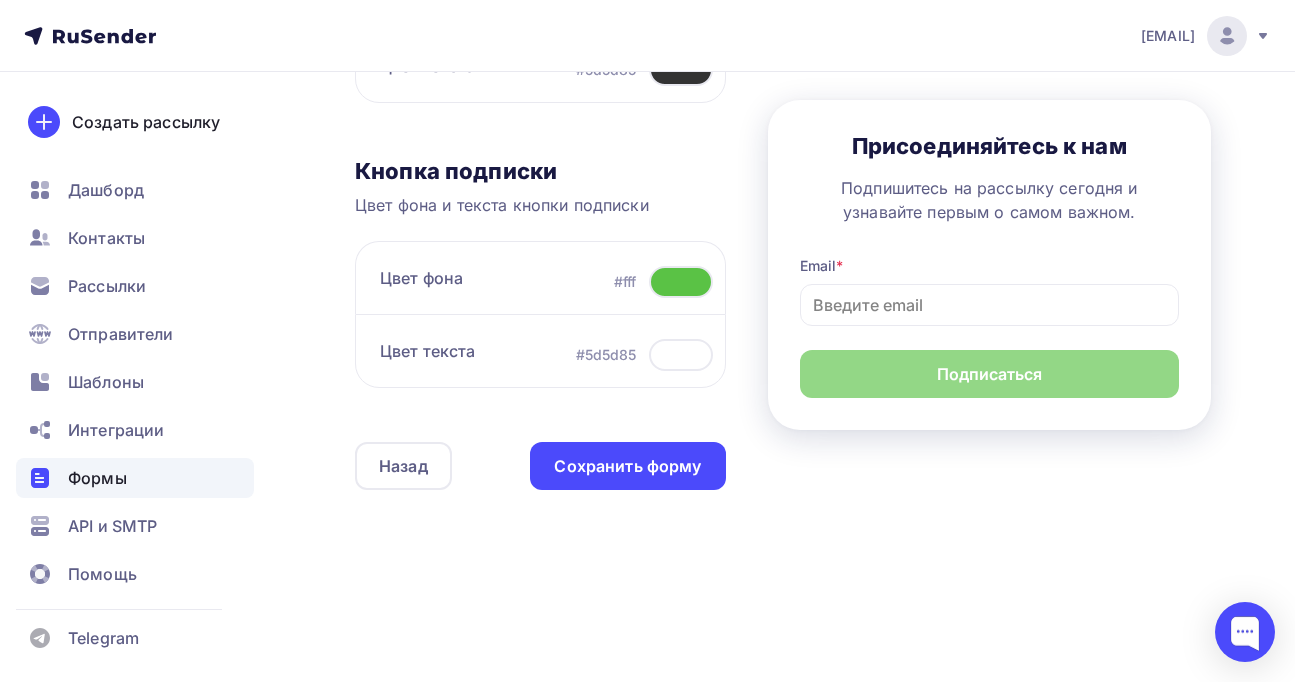click on "Контент
Поля формы
3
Дизайн
Тип формы   Выберите способ установки формы     Встроенная   Всплывающая     Содержимое формы
Заголовок
Присоединяйтесь к нам
Текст
Подпишитесь на рассылку сегодня и узнавайте первым о самом важном.
Текст кнопки подписки
Подписаться           Благодарность за подписку
Заголовок
Спасибо!
Описание
Мы отправили письмо на ваш адрес. Перейдите по указанной в нем ссылке для подтверждения подписки.           ФЗ-152                 Email
Имя отправителя
Далее" at bounding box center (783, -26) 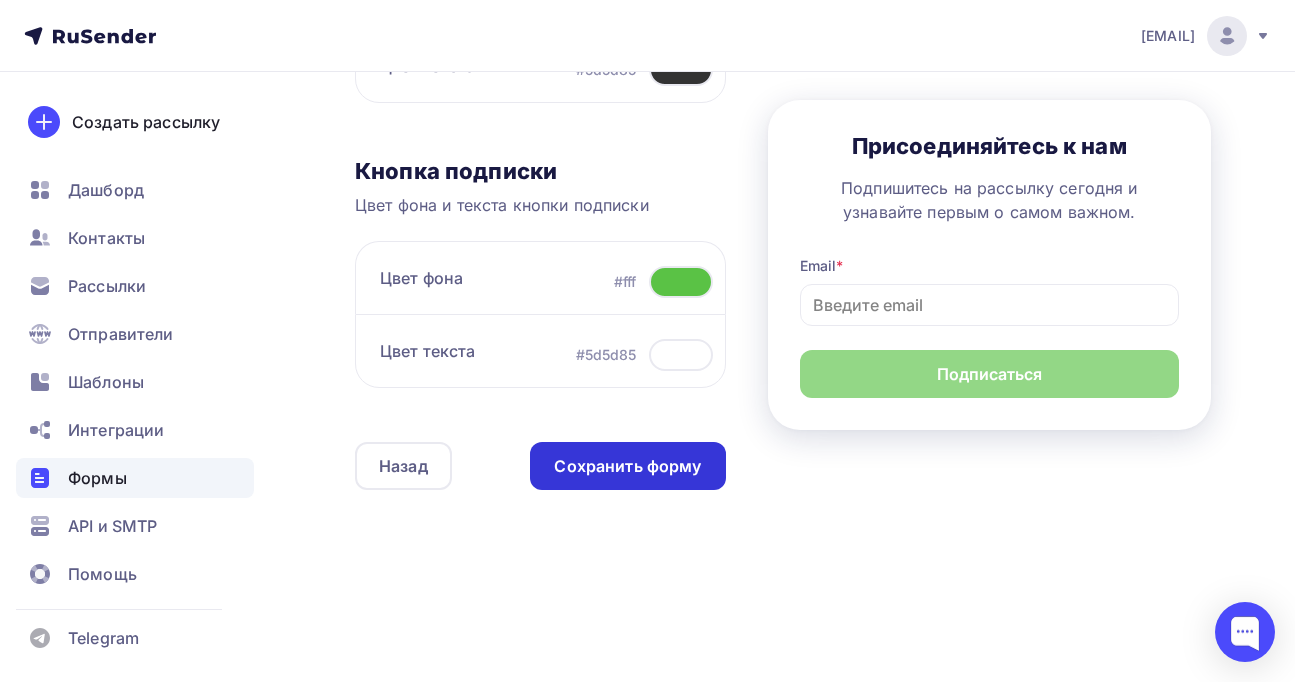 click on "Сохранить форму" at bounding box center (627, 466) 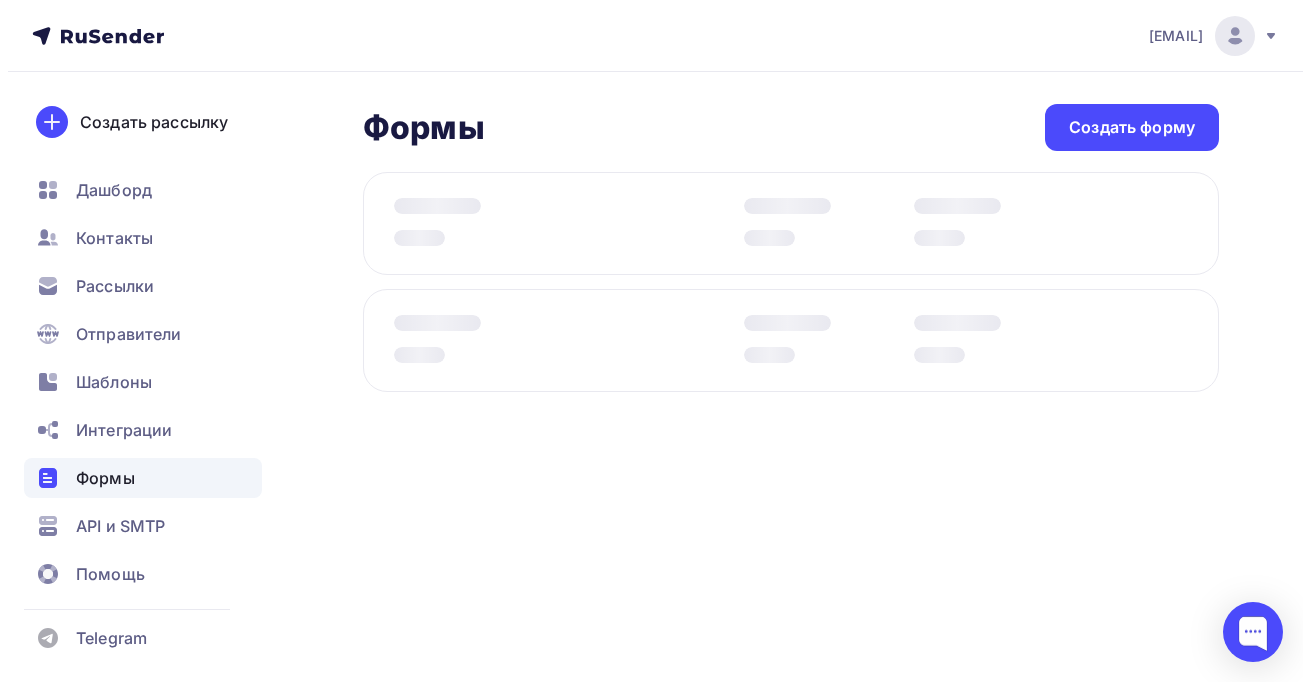 scroll, scrollTop: 0, scrollLeft: 0, axis: both 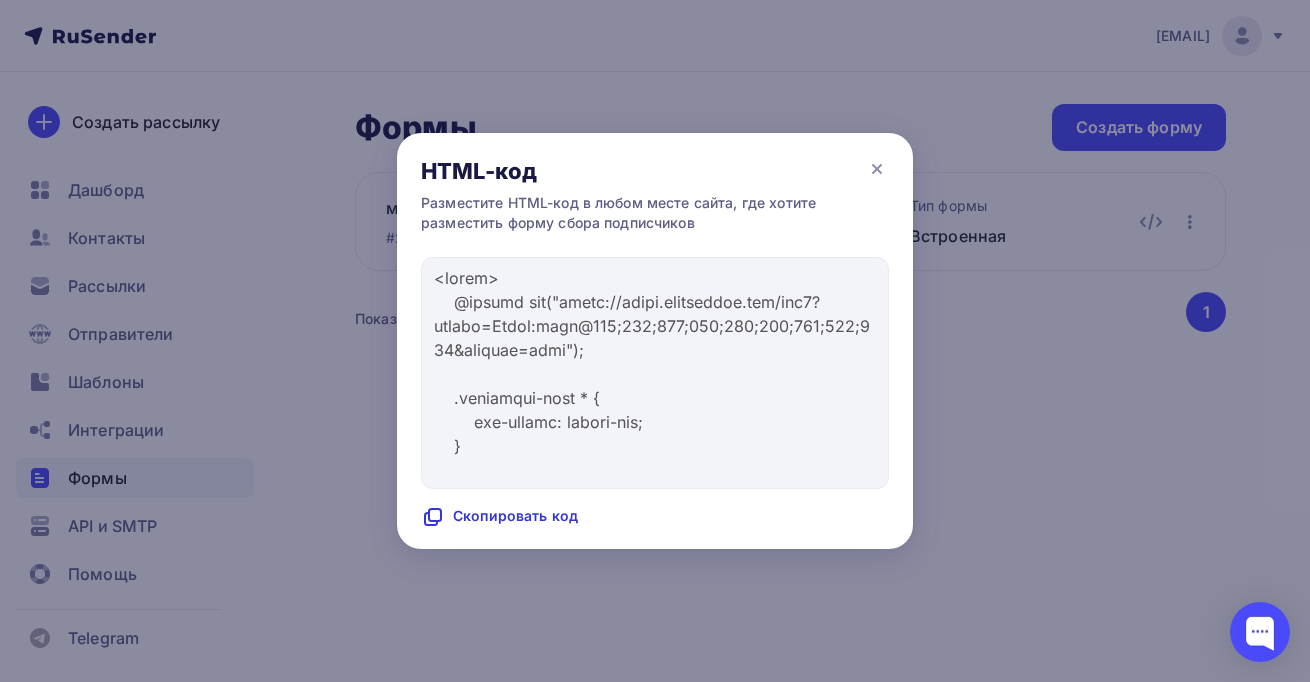 click at bounding box center (655, 341) 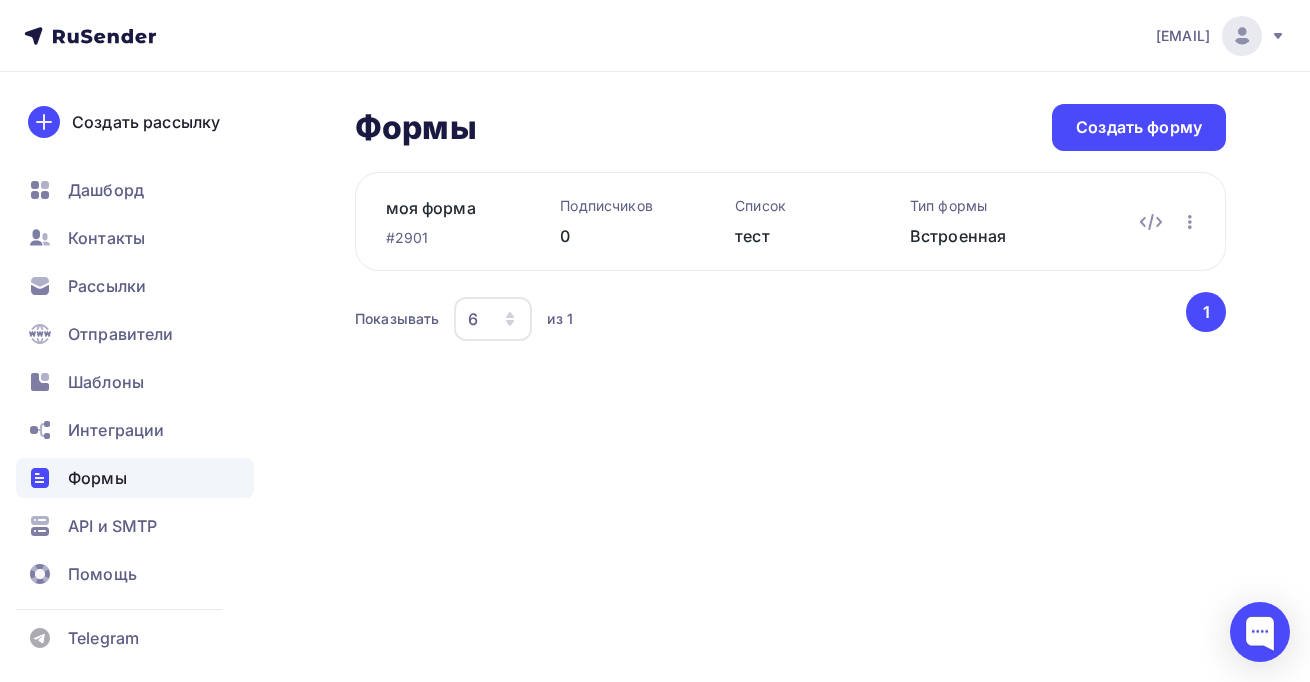 click at bounding box center (655, 341) 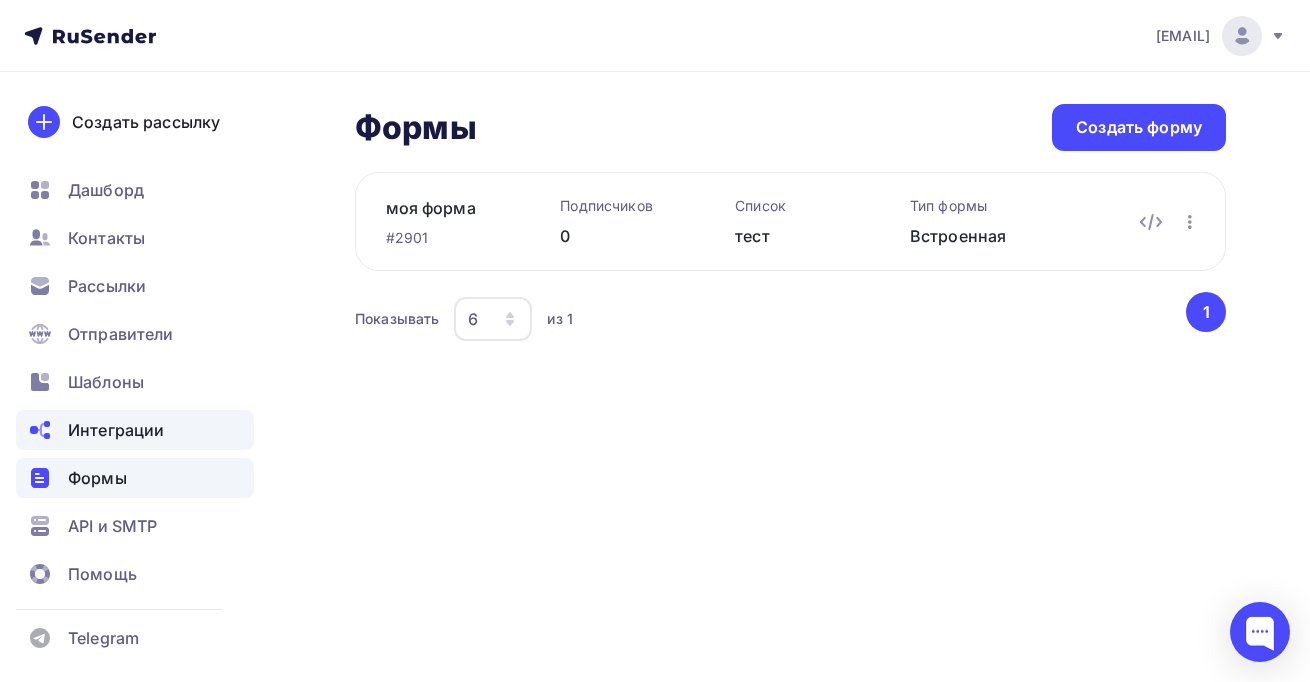 click on "Интеграции" at bounding box center (116, 430) 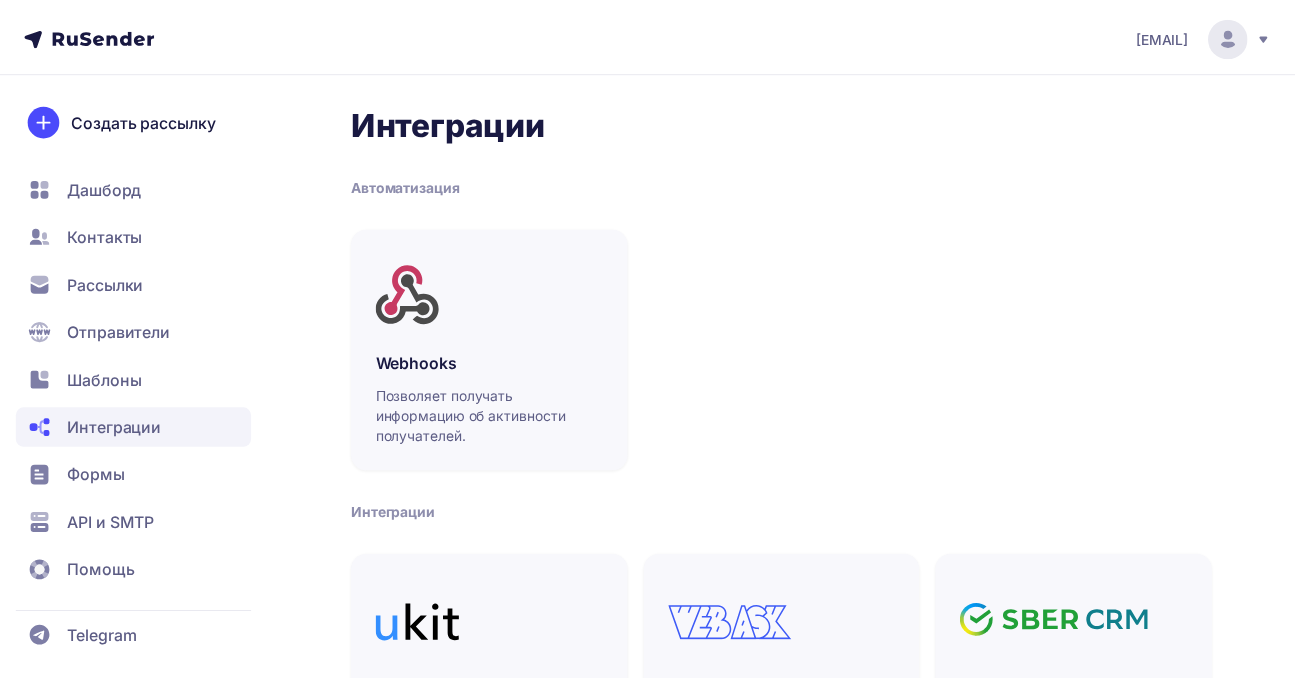 scroll, scrollTop: 0, scrollLeft: 0, axis: both 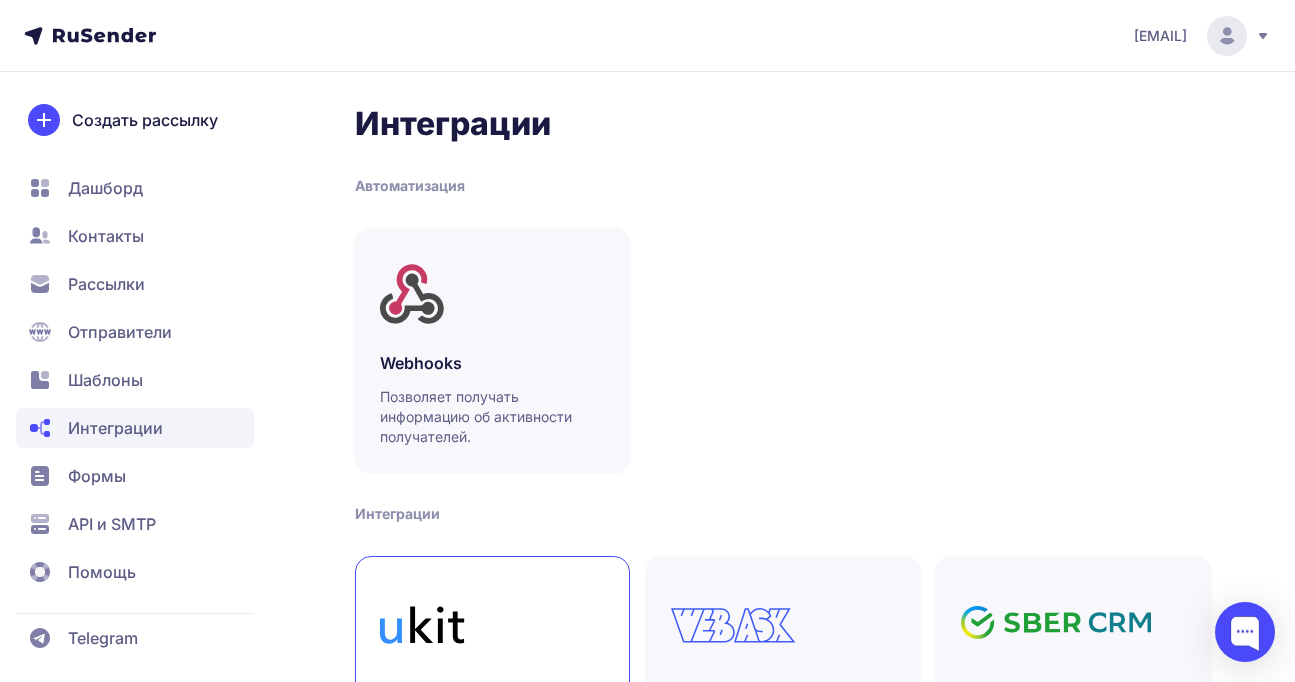click at bounding box center (492, 625) 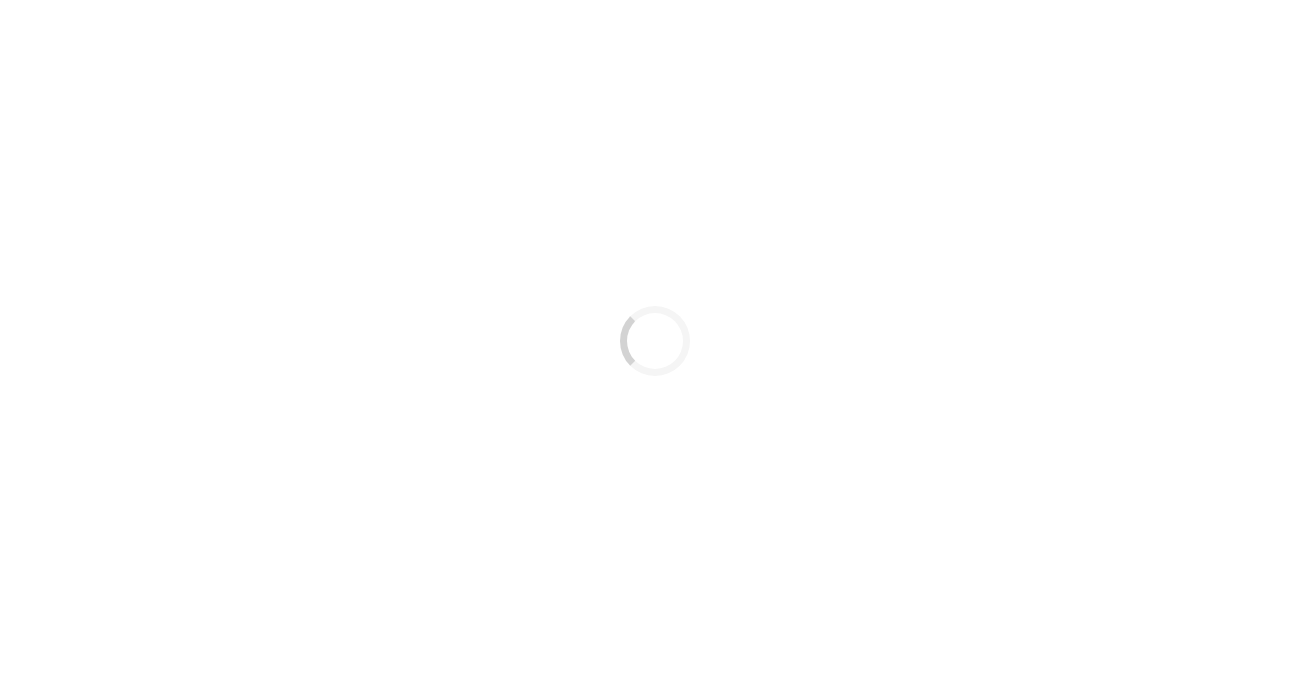 scroll, scrollTop: 0, scrollLeft: 0, axis: both 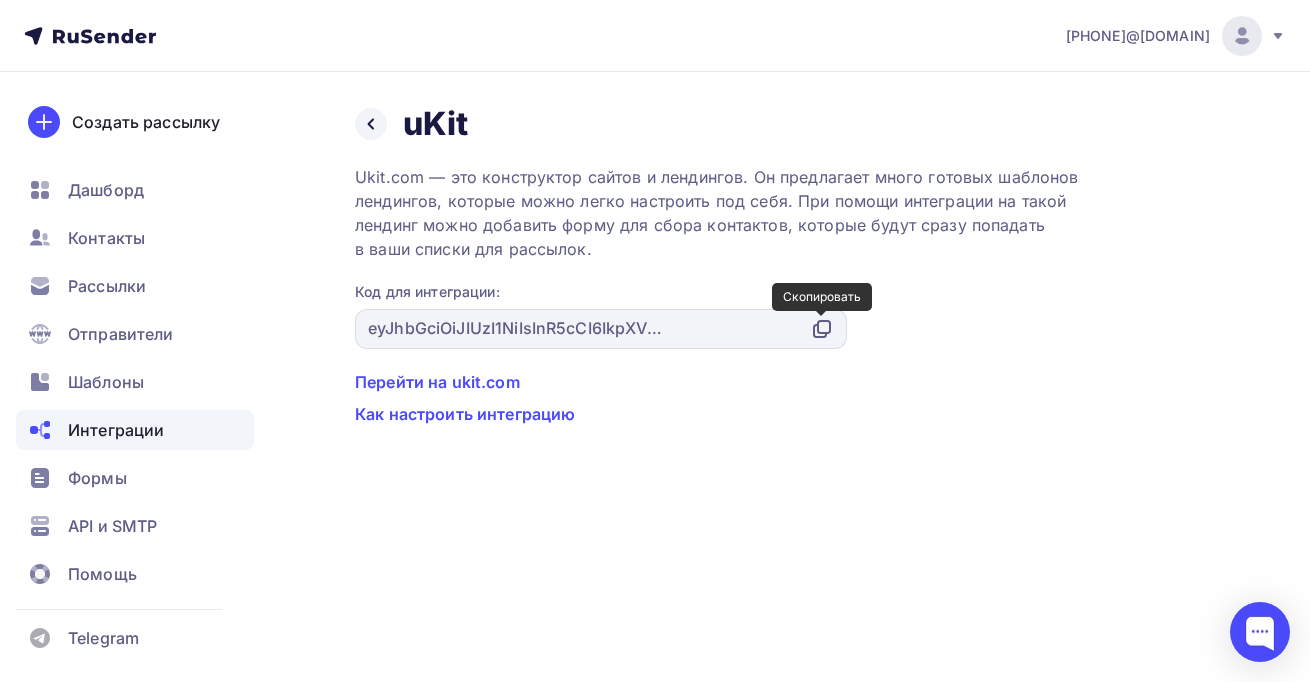 click 